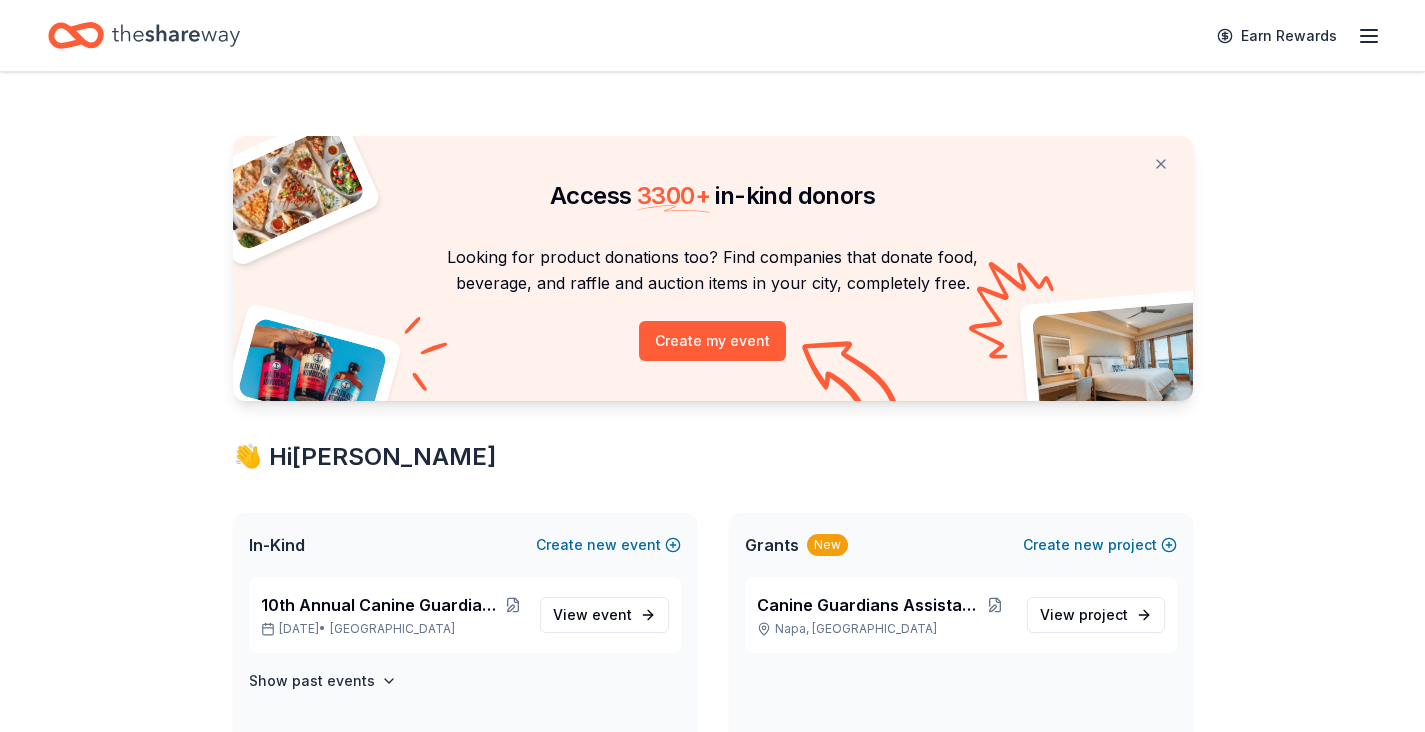 scroll, scrollTop: 0, scrollLeft: 0, axis: both 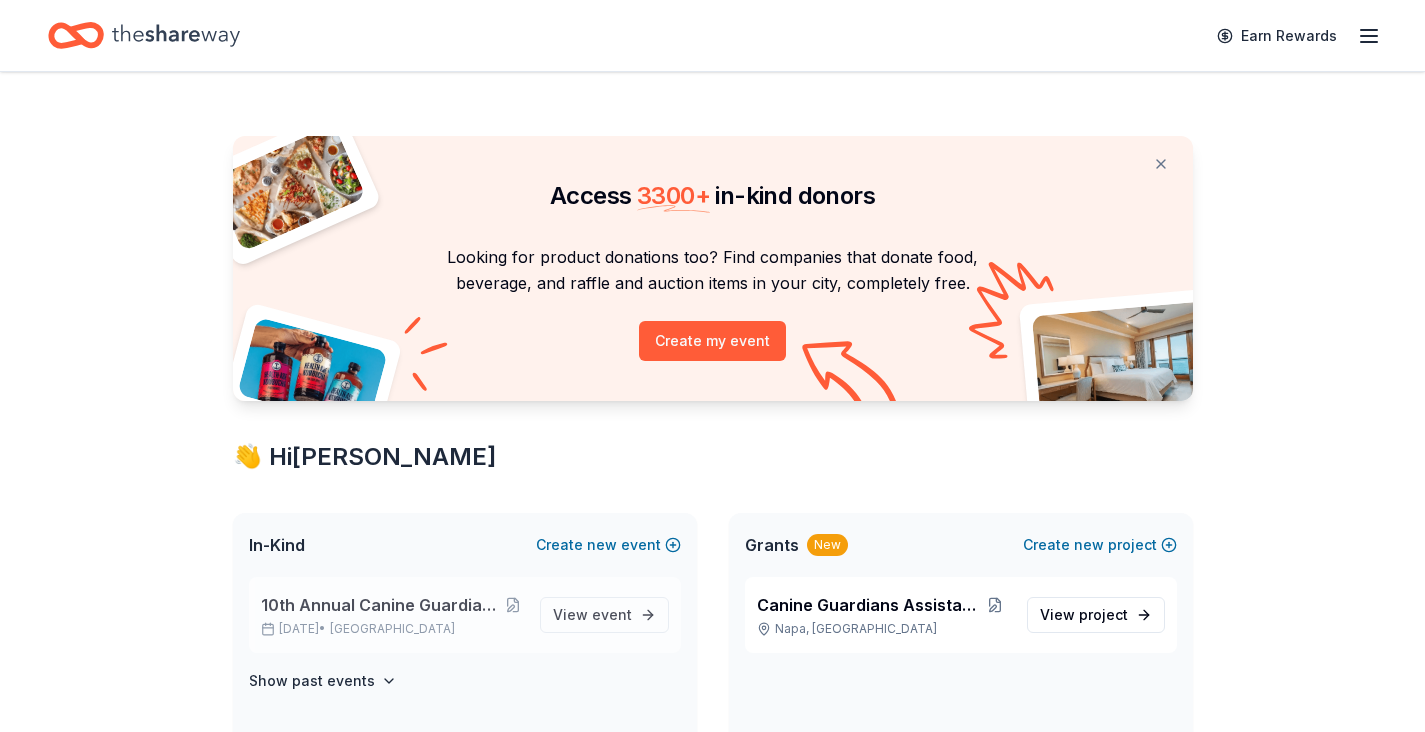 click on "10th Annual Canine Guardians Assistance Dogs Golf & Gala" at bounding box center (382, 605) 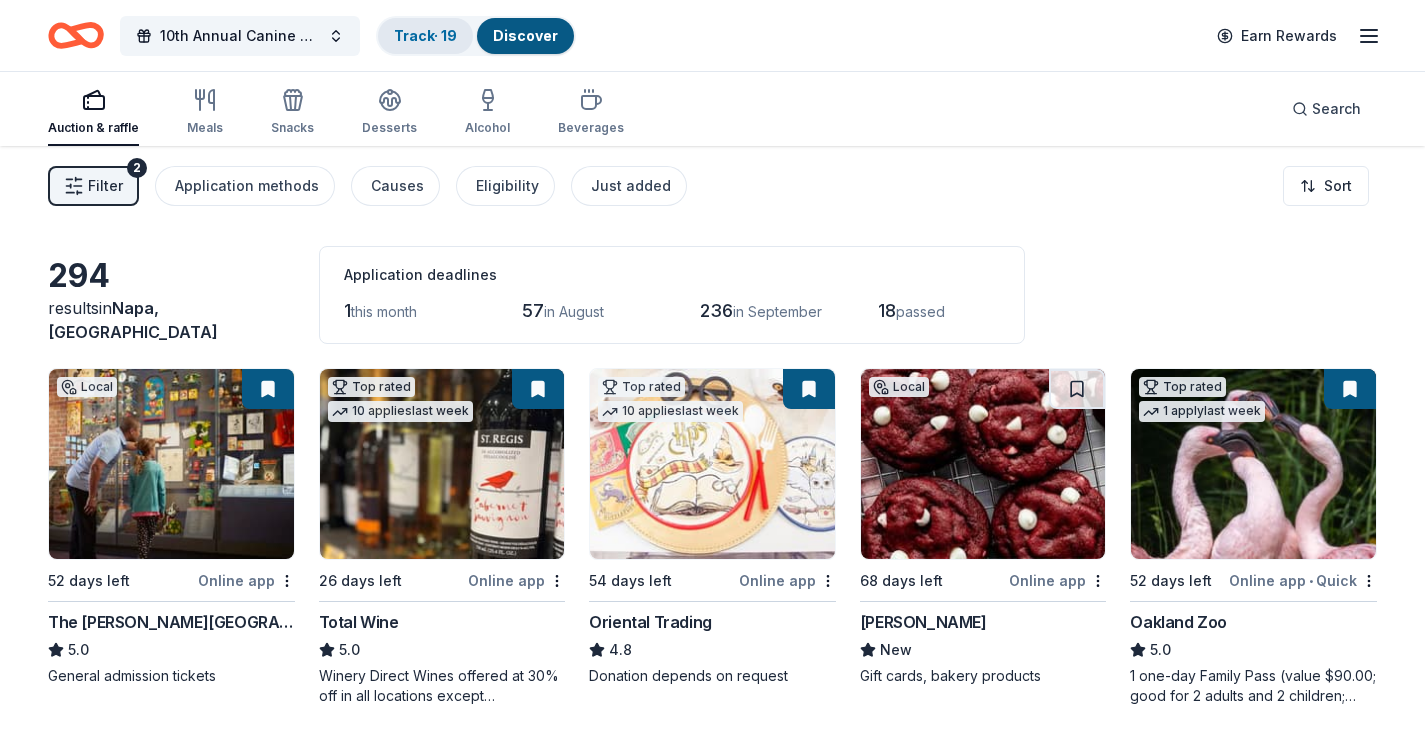 click on "Track  · 19" at bounding box center [425, 35] 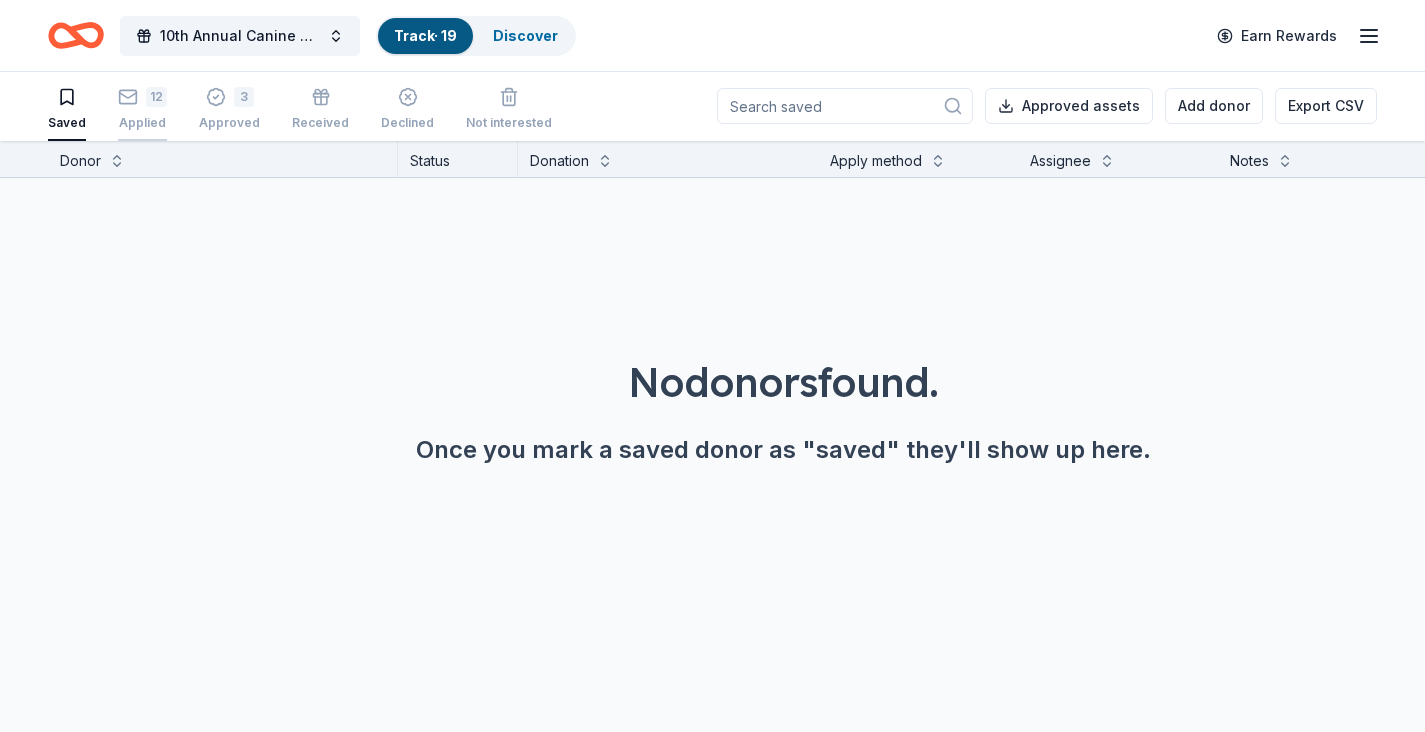 click on "12 Applied" at bounding box center [142, 109] 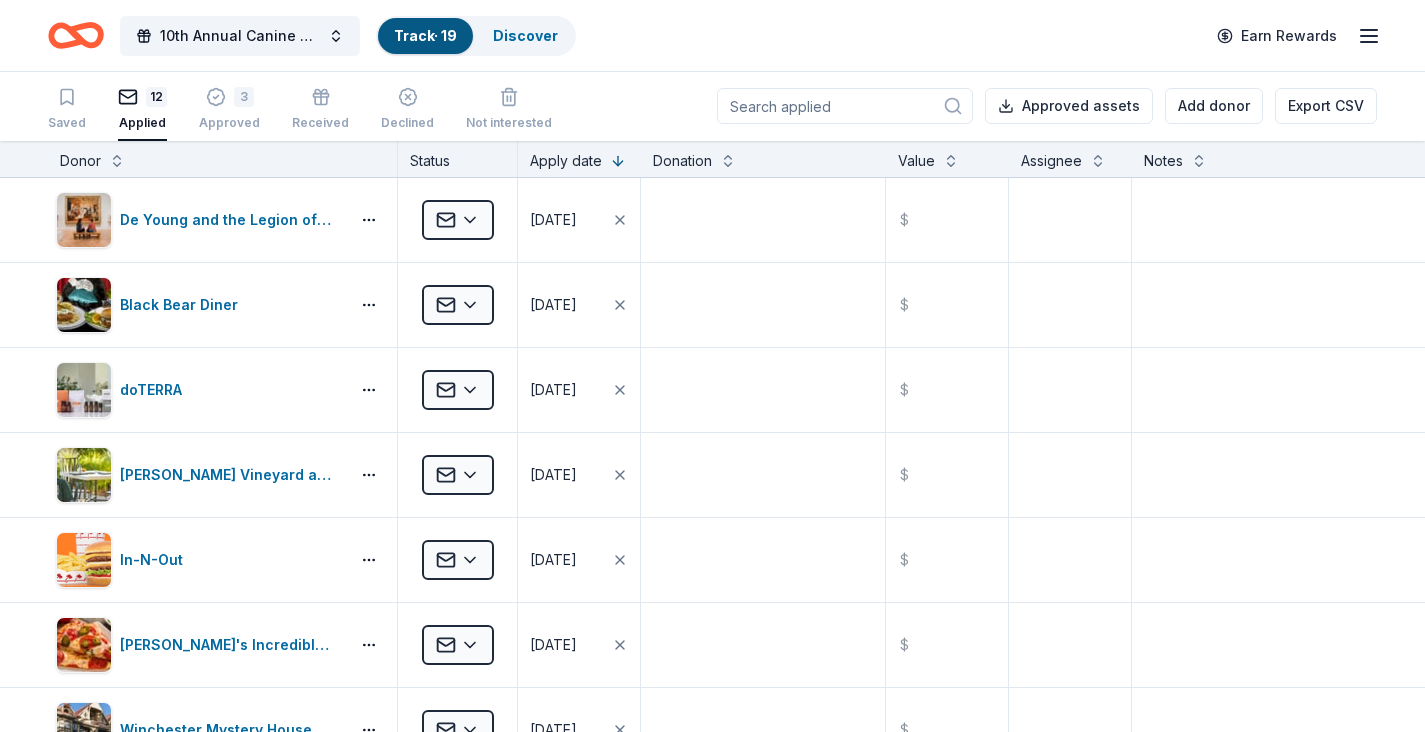 scroll, scrollTop: 0, scrollLeft: 0, axis: both 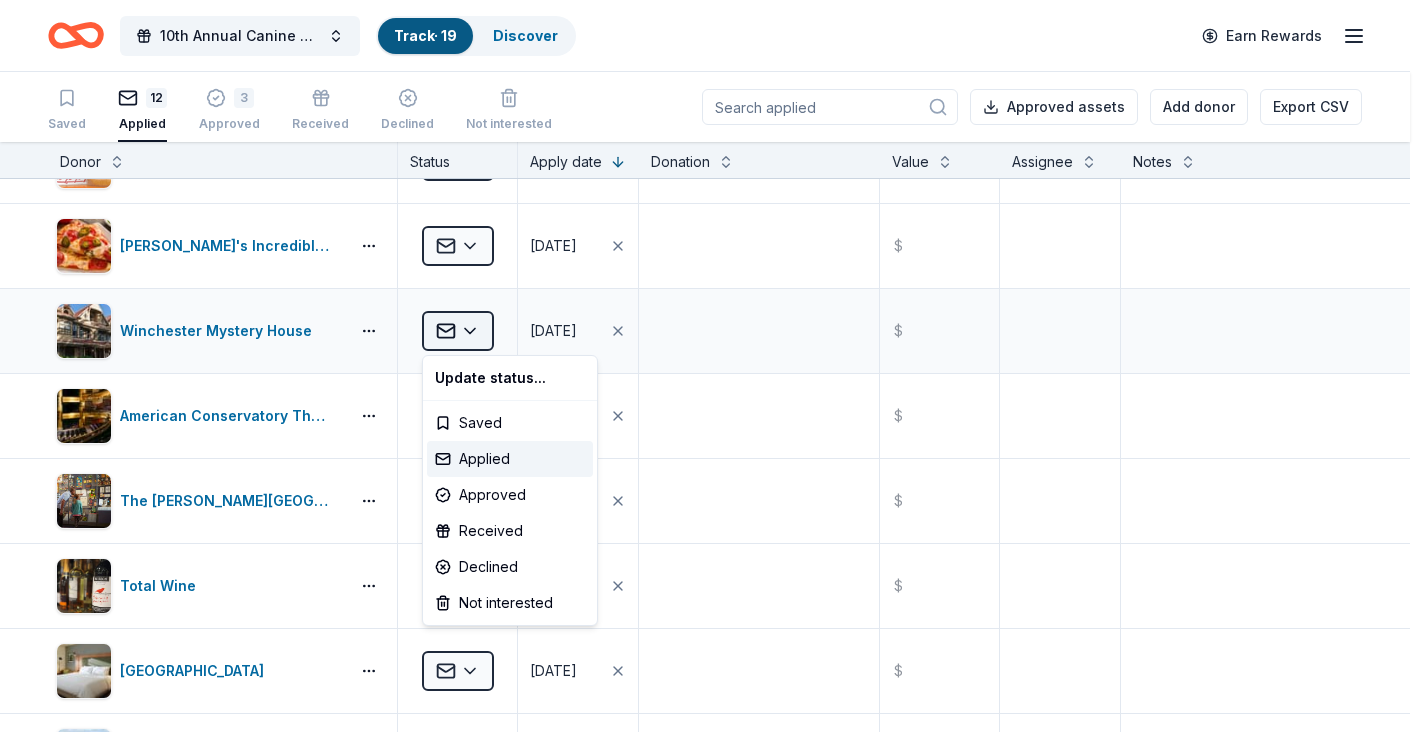 click on "10th Annual Canine Guardians Assistance Dogs Golf & Gala Track  · 19 Discover Earn Rewards Saved 12 Applied 3 Approved Received Declined Not interested  Approved assets Add donor Export CSV Donor Status Apply date Donation Value Assignee Notes De Young and the Legion of Honors Applied 07/08/2025 $ Black Bear Diner Applied 07/07/2025 $ doTERRA Applied 07/07/2025 $ Honig Vineyard and Winery Applied 07/07/2025 $ In-N-Out Applied 07/07/2025 $ John's Incredible Pizza Applied 07/07/2025 $ Winchester Mystery House Applied 07/07/2025 $ American Conservatory Theater Applied 07/02/2025 $ The Walt Disney Museum Applied 07/02/2025 $ Total Wine Applied 07/02/2025 $ Boomtown Casino Resort Applied 07/01/2025 $ Great Wolf Lodge Applied 07/01/2025 $   Discover more donors Saved Save Update status... Saved Applied Approved Received Declined Not interested" at bounding box center (712, 366) 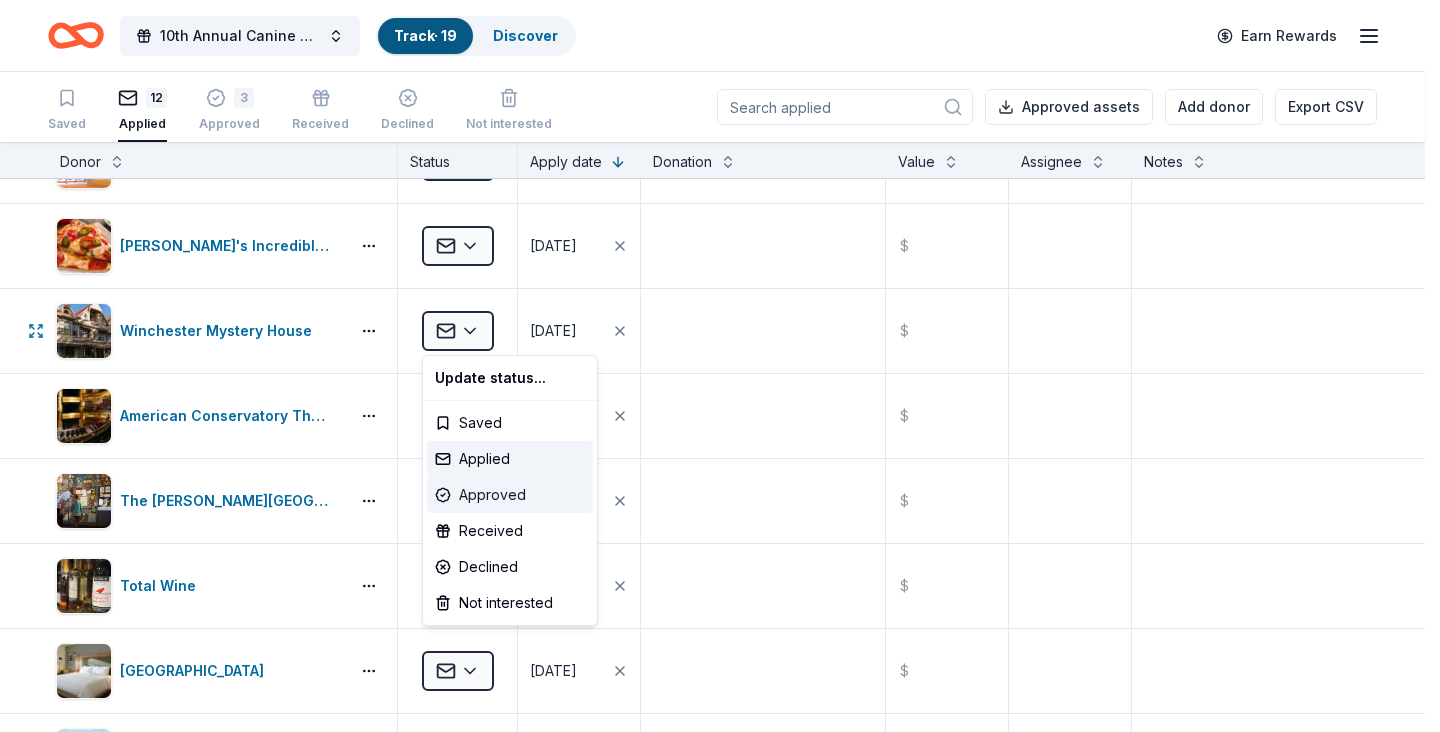 click on "Approved" at bounding box center (510, 495) 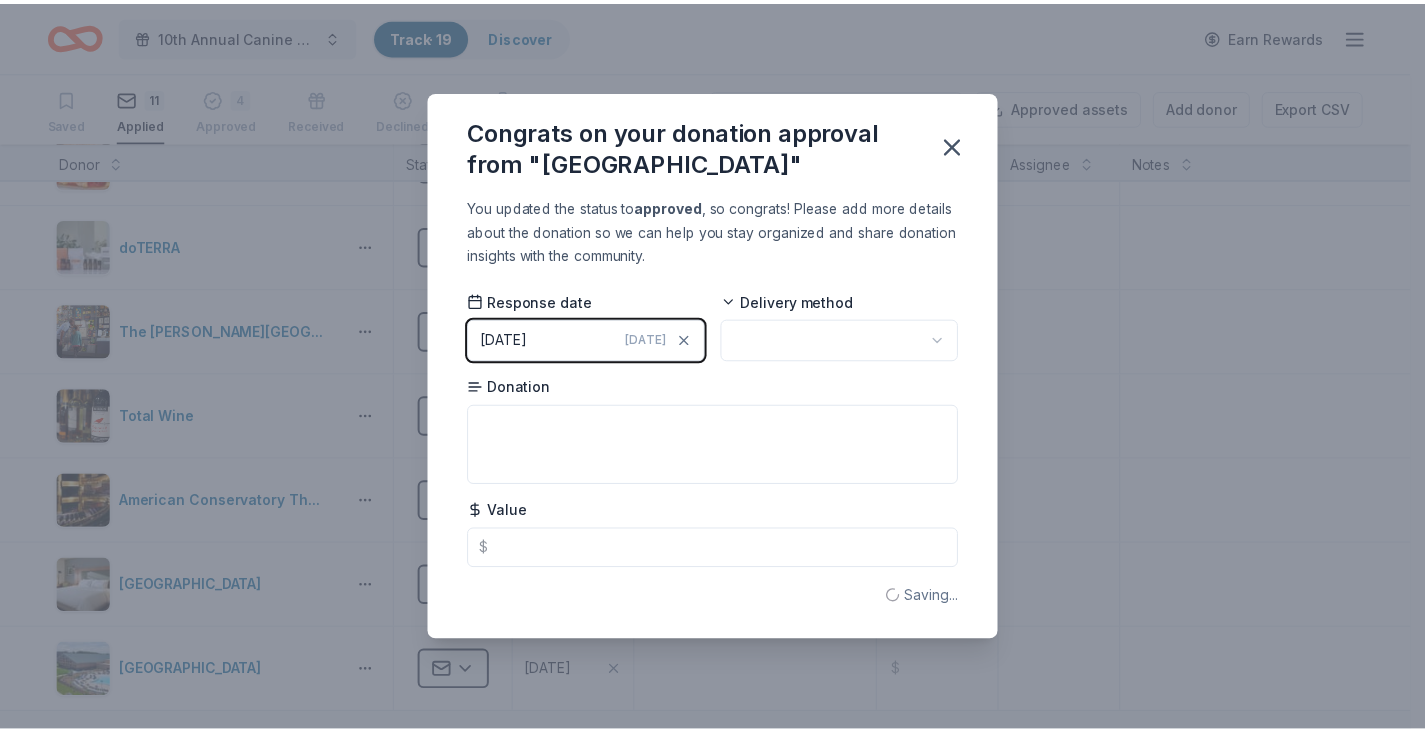 scroll, scrollTop: 315, scrollLeft: 0, axis: vertical 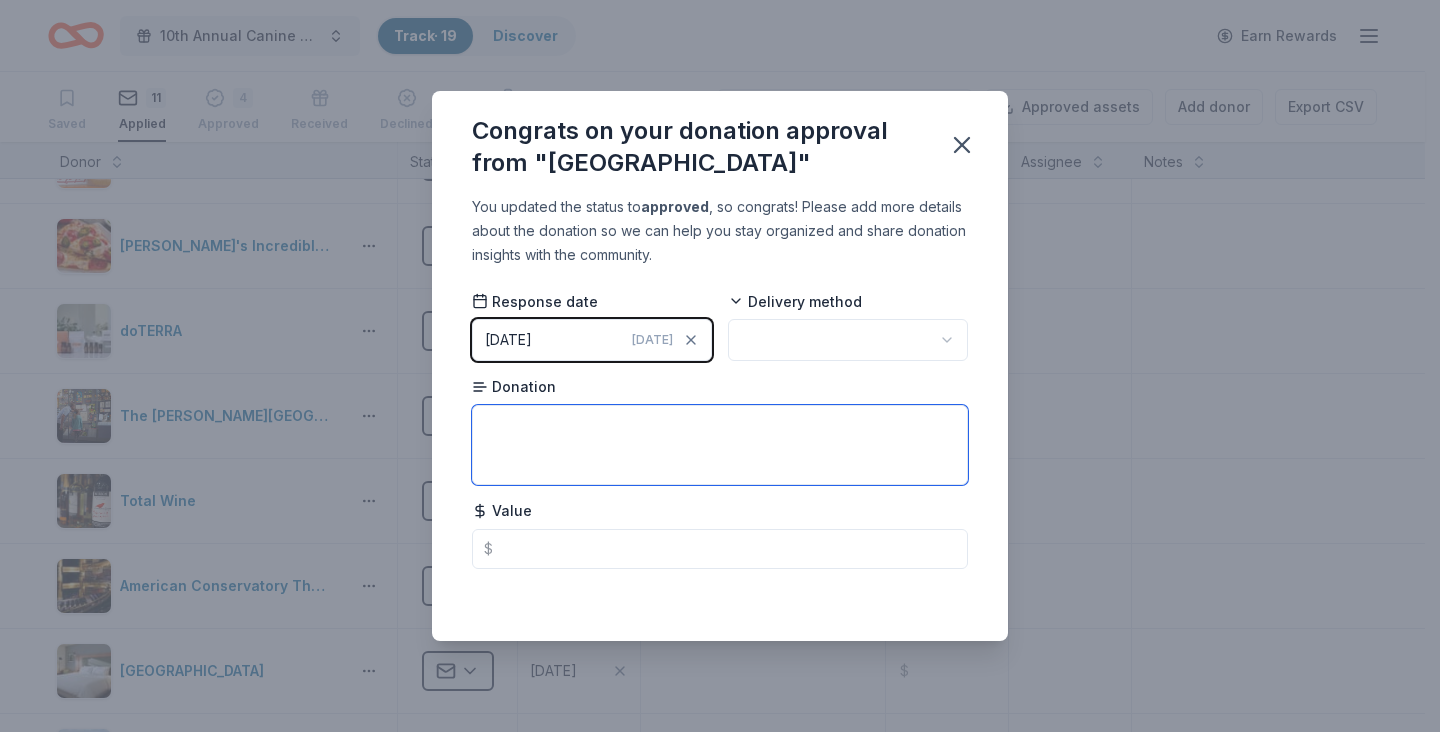 click at bounding box center (720, 445) 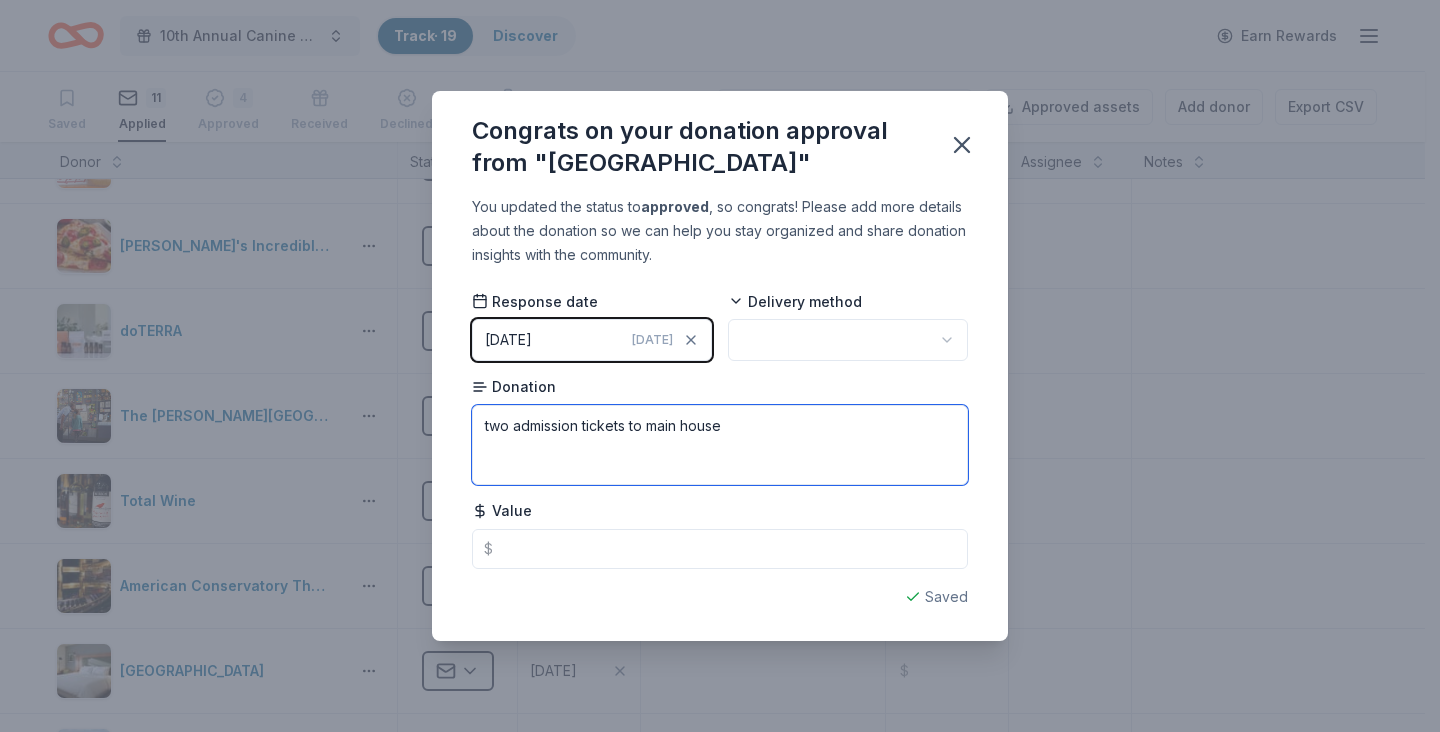 type on "two admission tickets to main house" 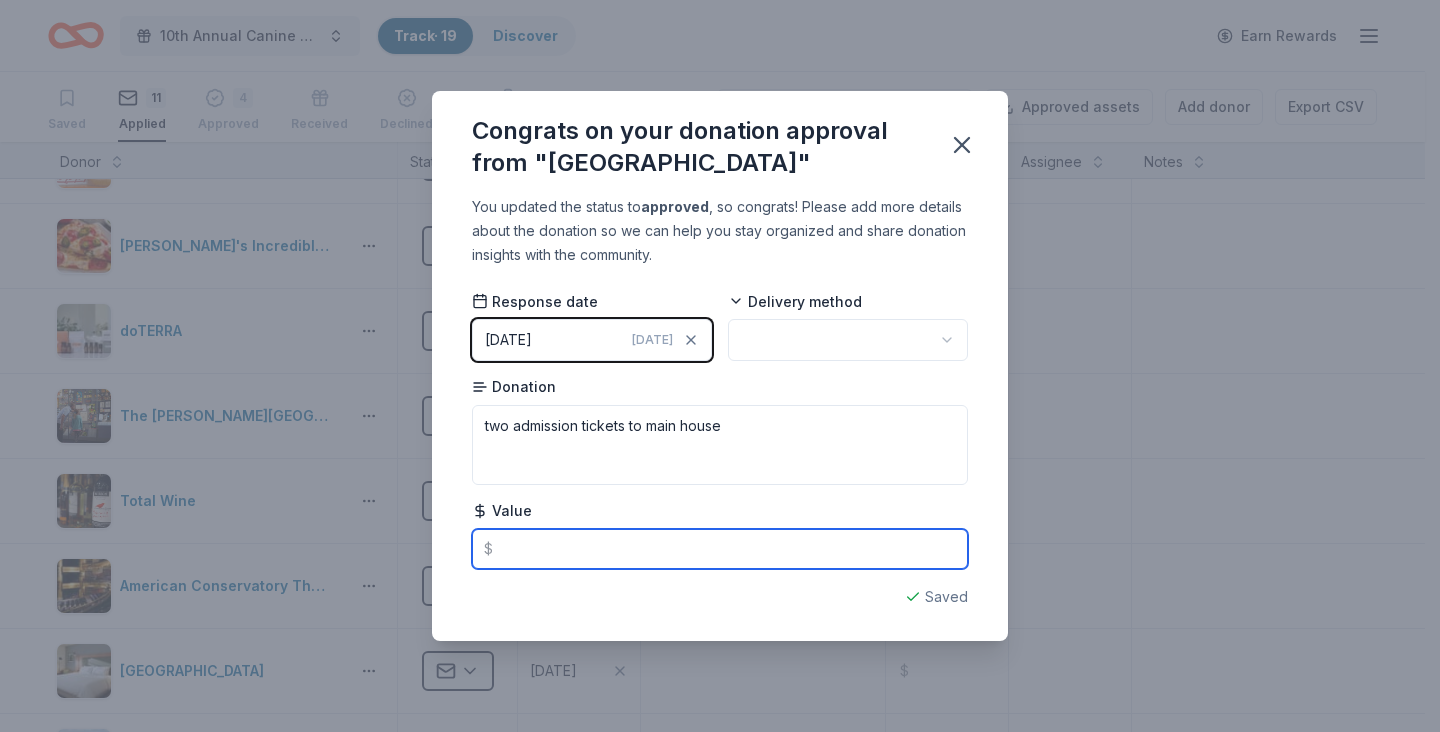 click at bounding box center [720, 549] 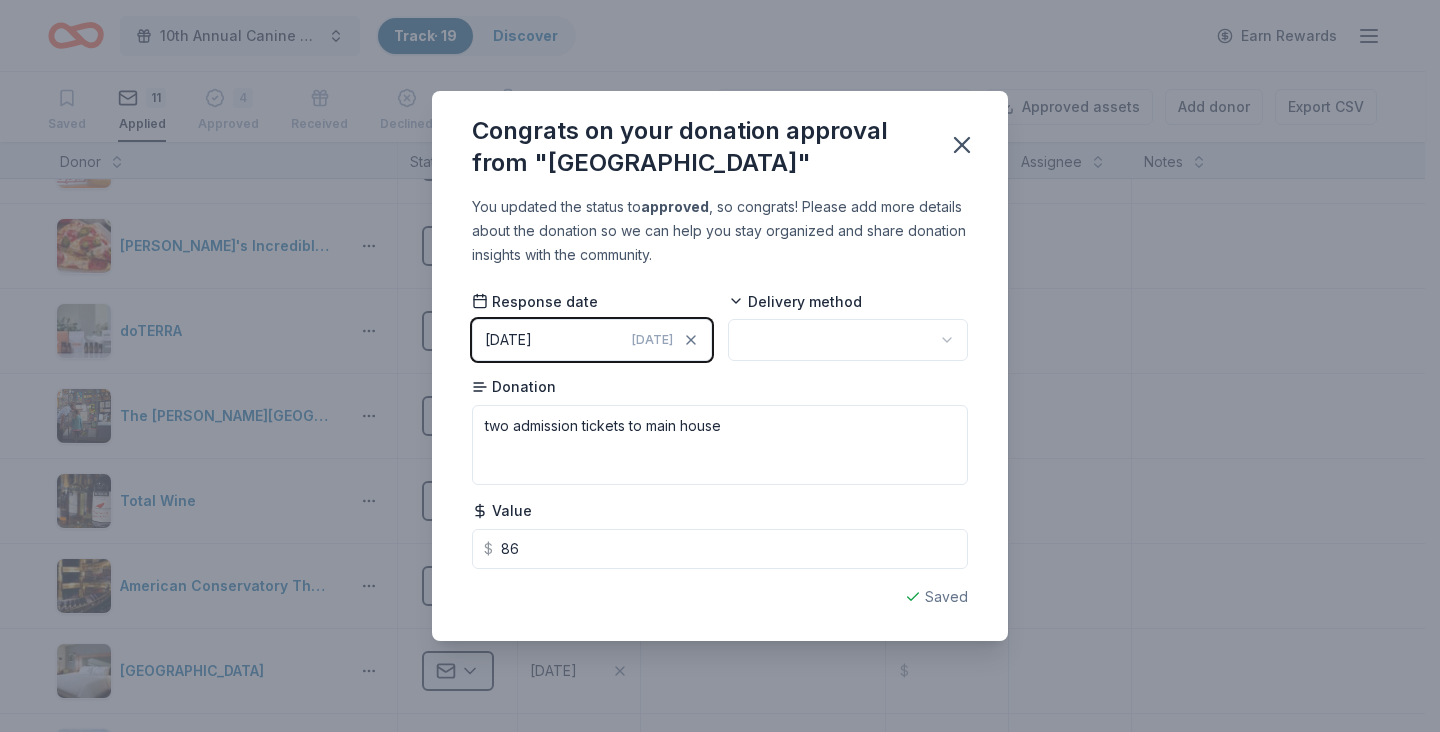 type on "86.00" 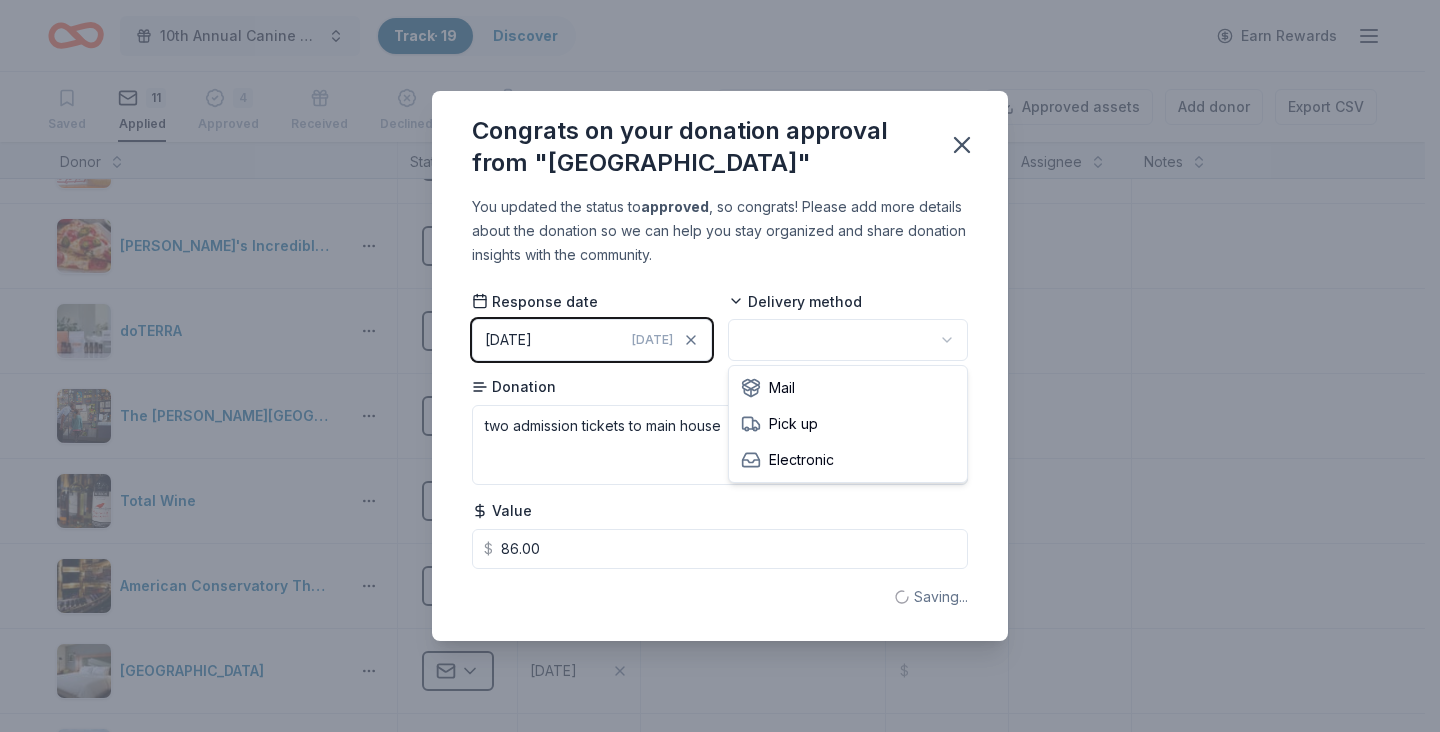 click on "10th Annual Canine Guardians Assistance Dogs Golf & Gala Track  · 19 Discover Earn Rewards Saved 11 Applied 4 Approved Received Declined Not interested  Approved assets Add donor Export CSV Donor Status Apply date Donation Value Assignee Notes De Young and the Legion of Honors Applied 07/08/2025 $ Black Bear Diner Applied 07/07/2025 $ Honig Vineyard and Winery Applied 07/07/2025 $ In-N-Out Applied 07/07/2025 $ John's Incredible Pizza Applied 07/07/2025 $ doTERRA Applied 07/07/2025 $ The Walt Disney Museum Applied 07/02/2025 $ Total Wine Applied 07/02/2025 $ American Conservatory Theater Applied 07/02/2025 $ Boomtown Casino Resort Applied 07/01/2025 $ Great Wolf Lodge Applied 07/01/2025 $   Discover more donors Saved Save Congrats on your donation approval from "Winchester Mystery House" You updated the status to  approved , so congrats! Please add more details about the donation so we can help you stay organized and share donation insights with the community. Response date 07/11/2025 Today Delivery method $" at bounding box center (720, 366) 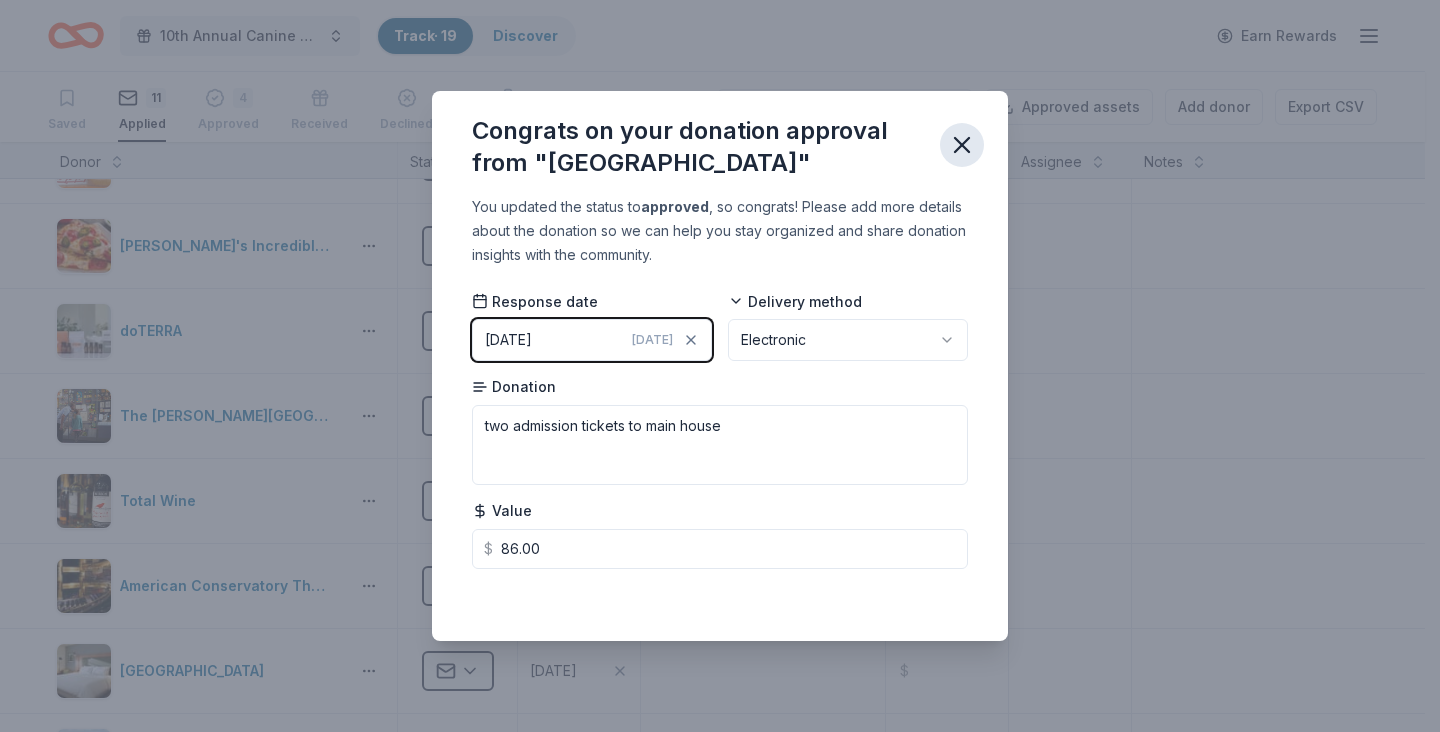 click 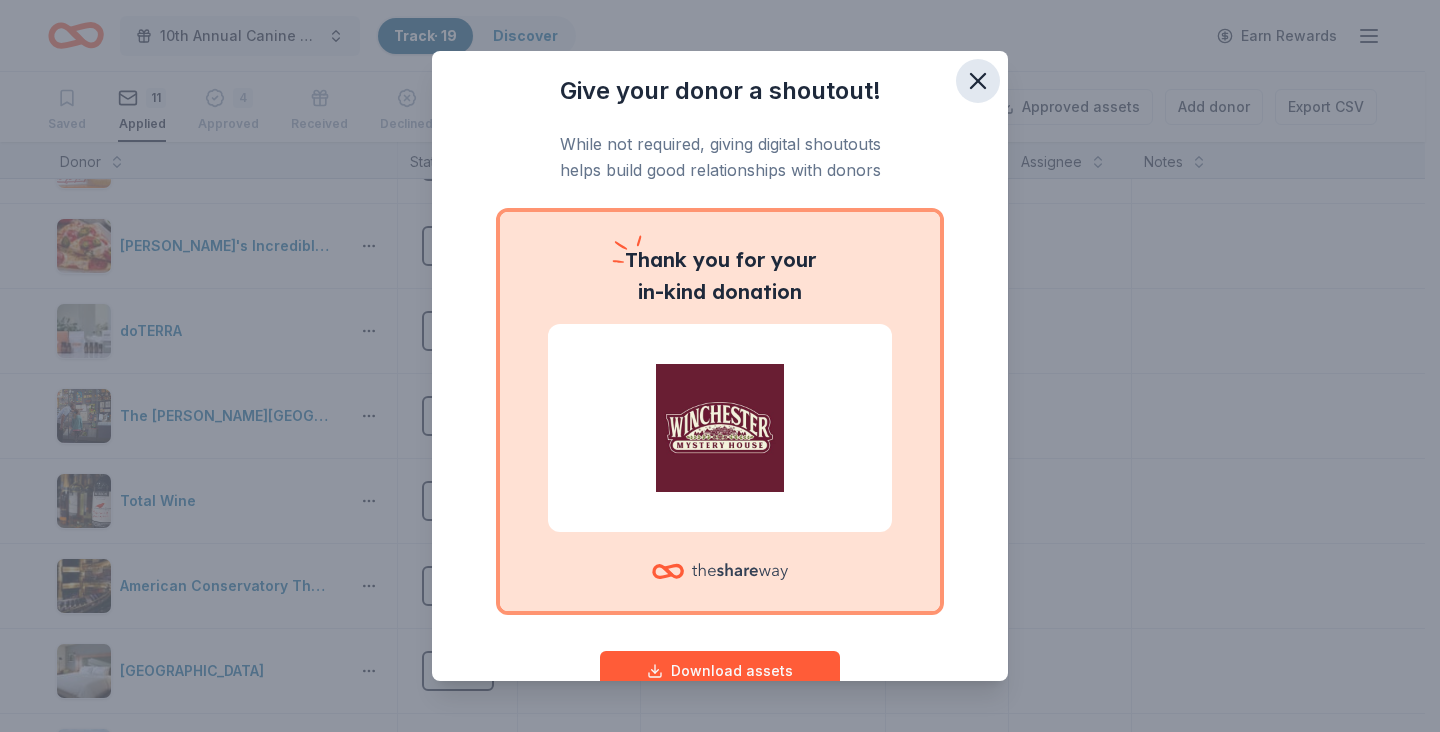 click 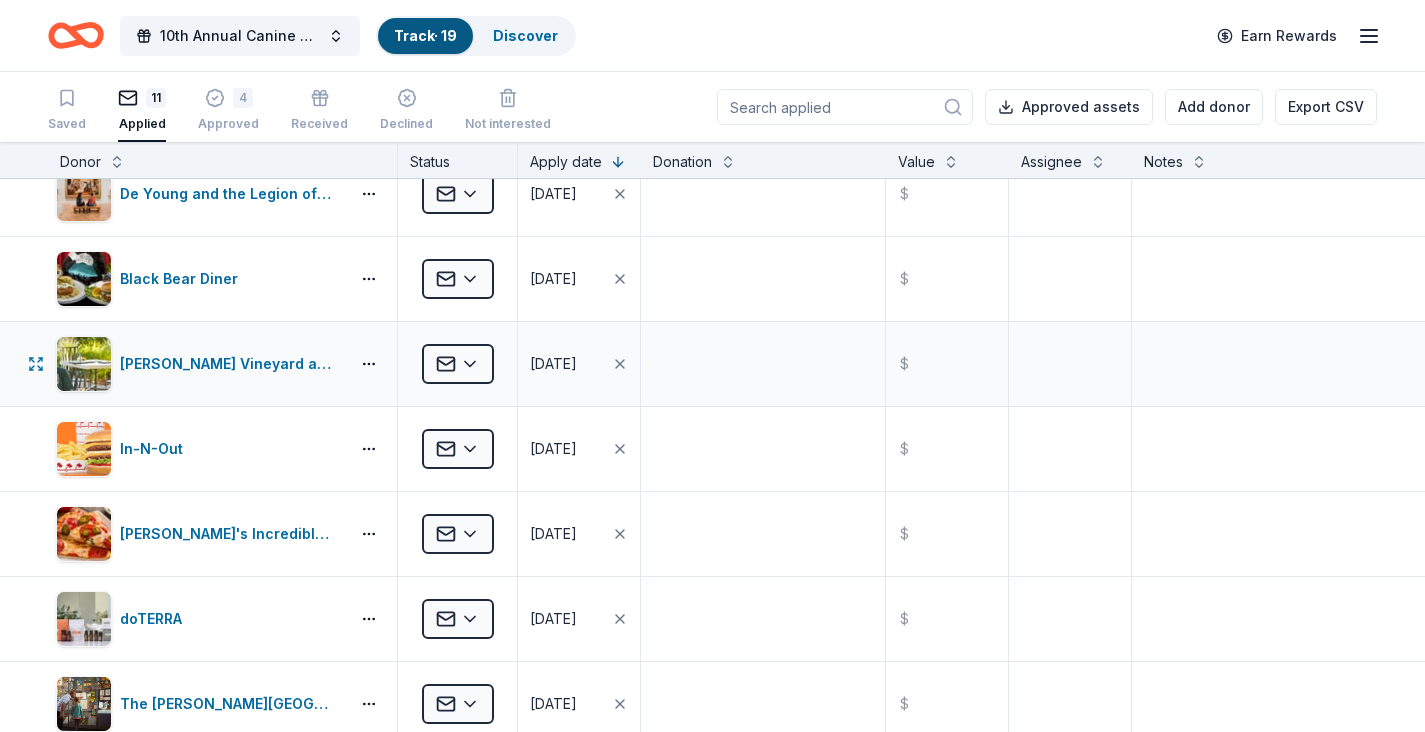 scroll, scrollTop: 0, scrollLeft: 0, axis: both 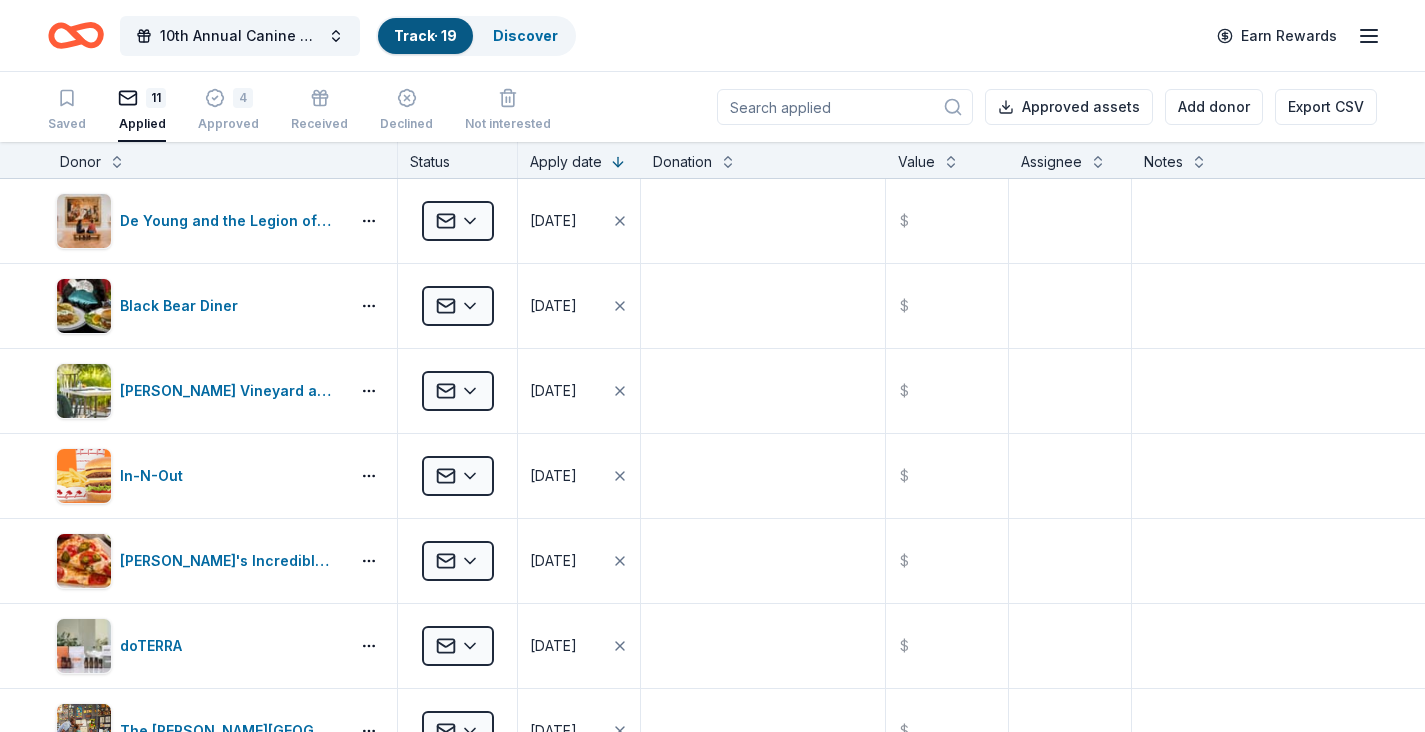 click 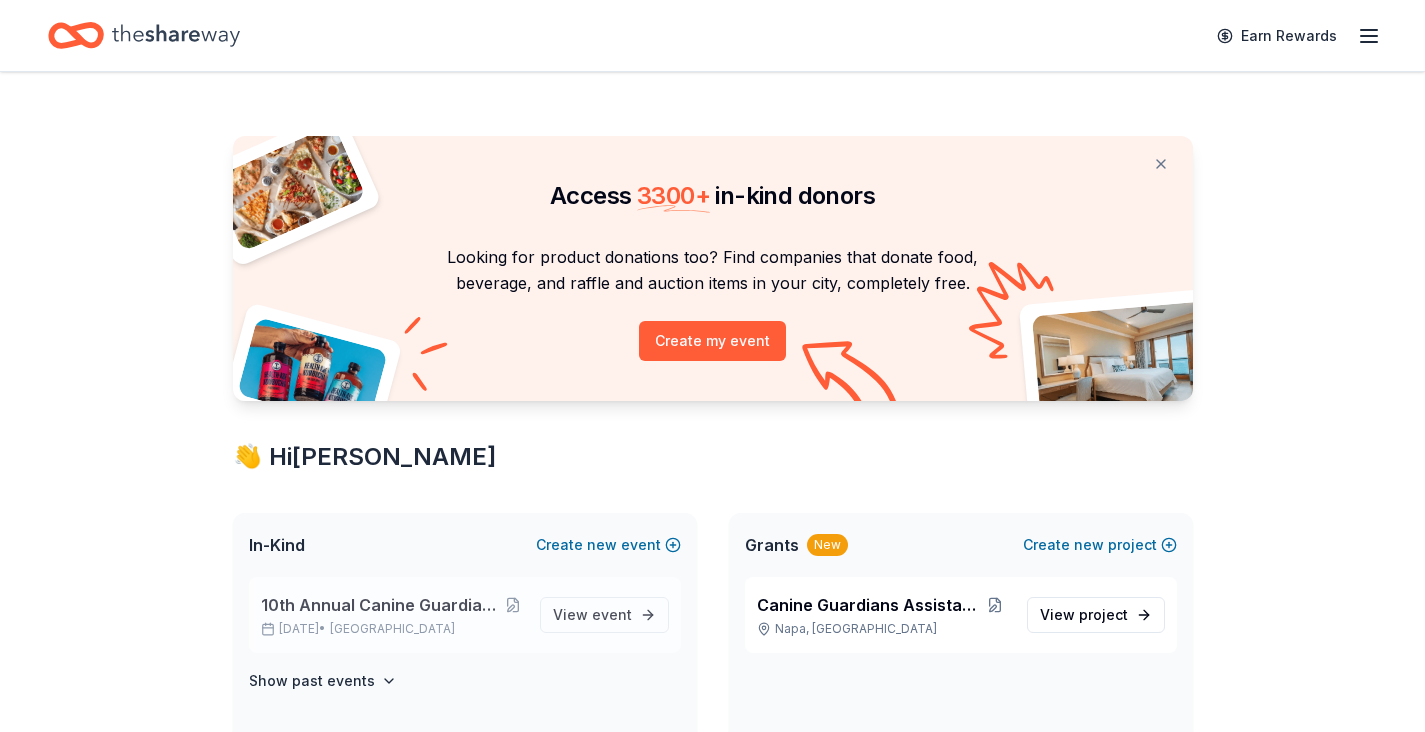 click on "10th Annual Canine Guardians Assistance Dogs Golf & Gala Oct 01, 2025  •  SF Bay Area" at bounding box center (392, 615) 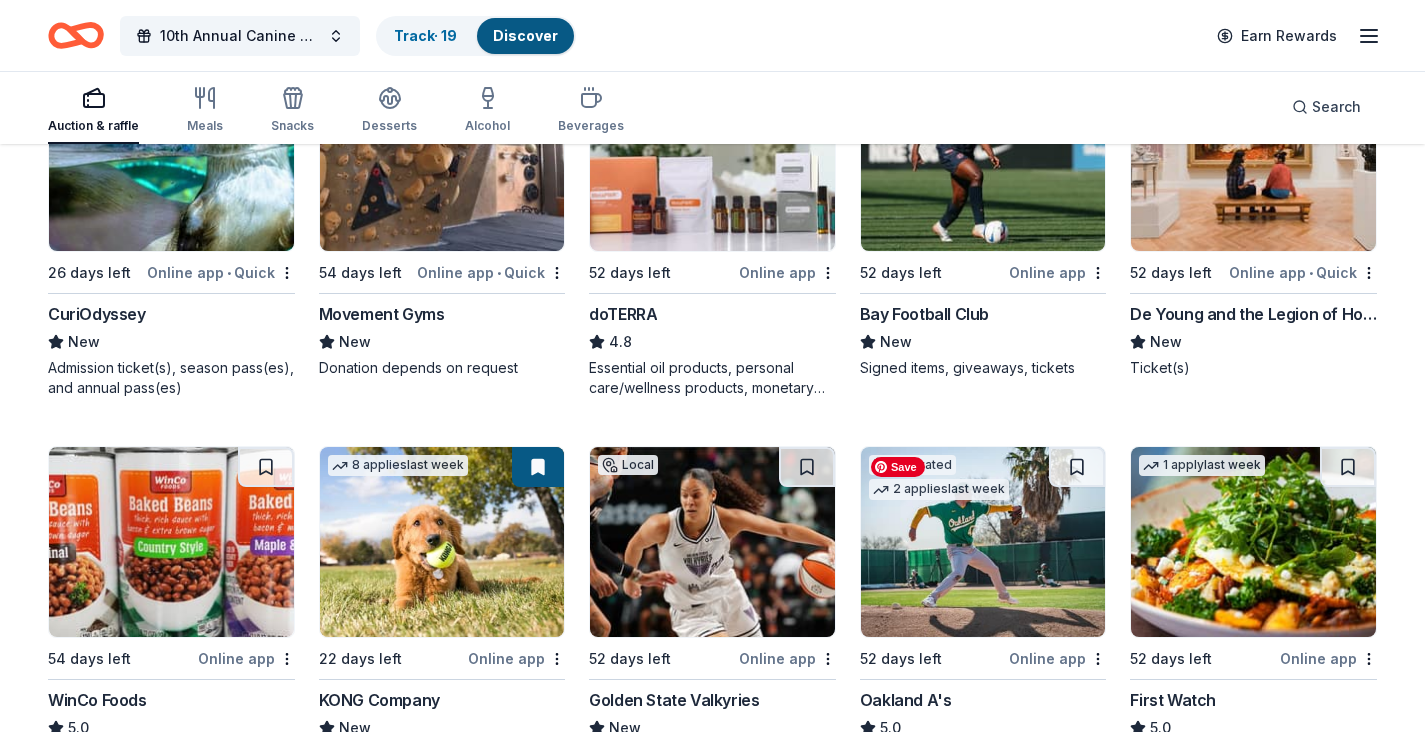 scroll, scrollTop: 1972, scrollLeft: 0, axis: vertical 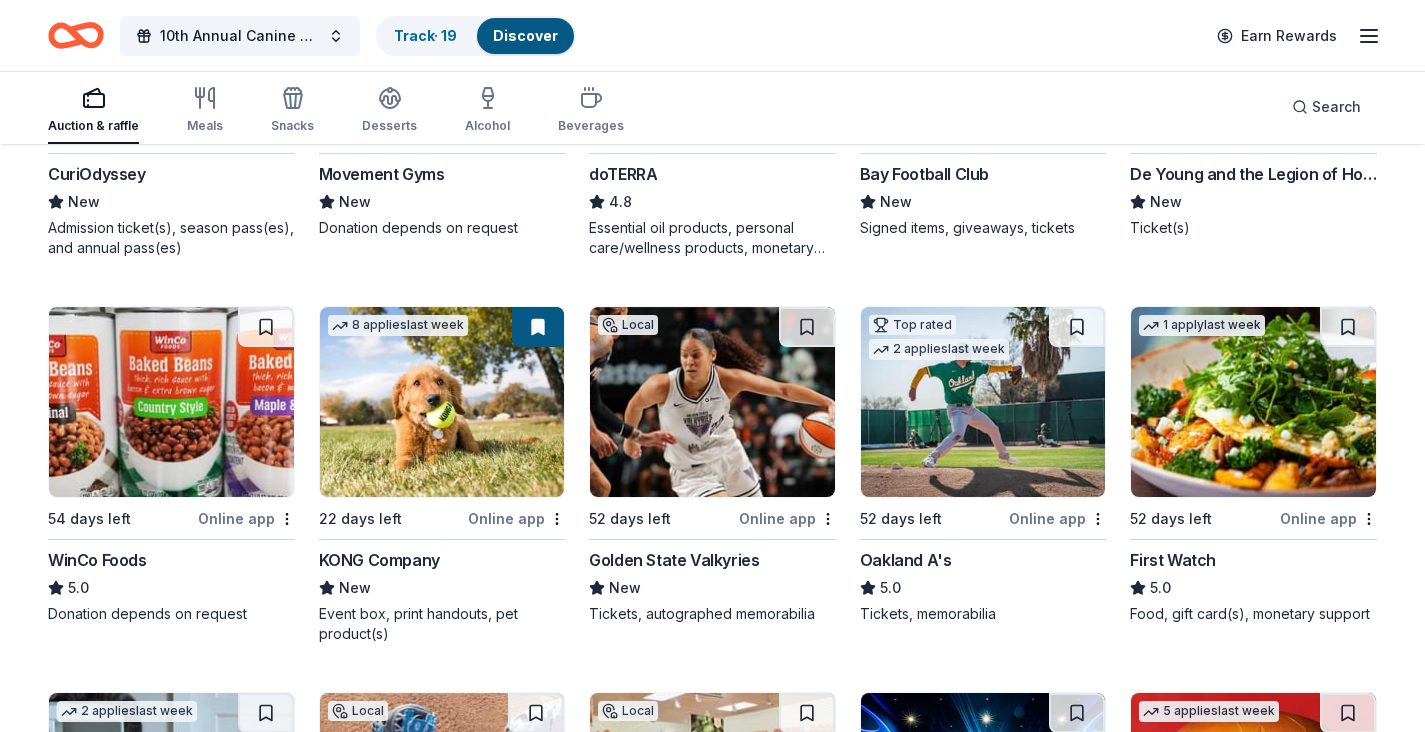 click at bounding box center [538, 327] 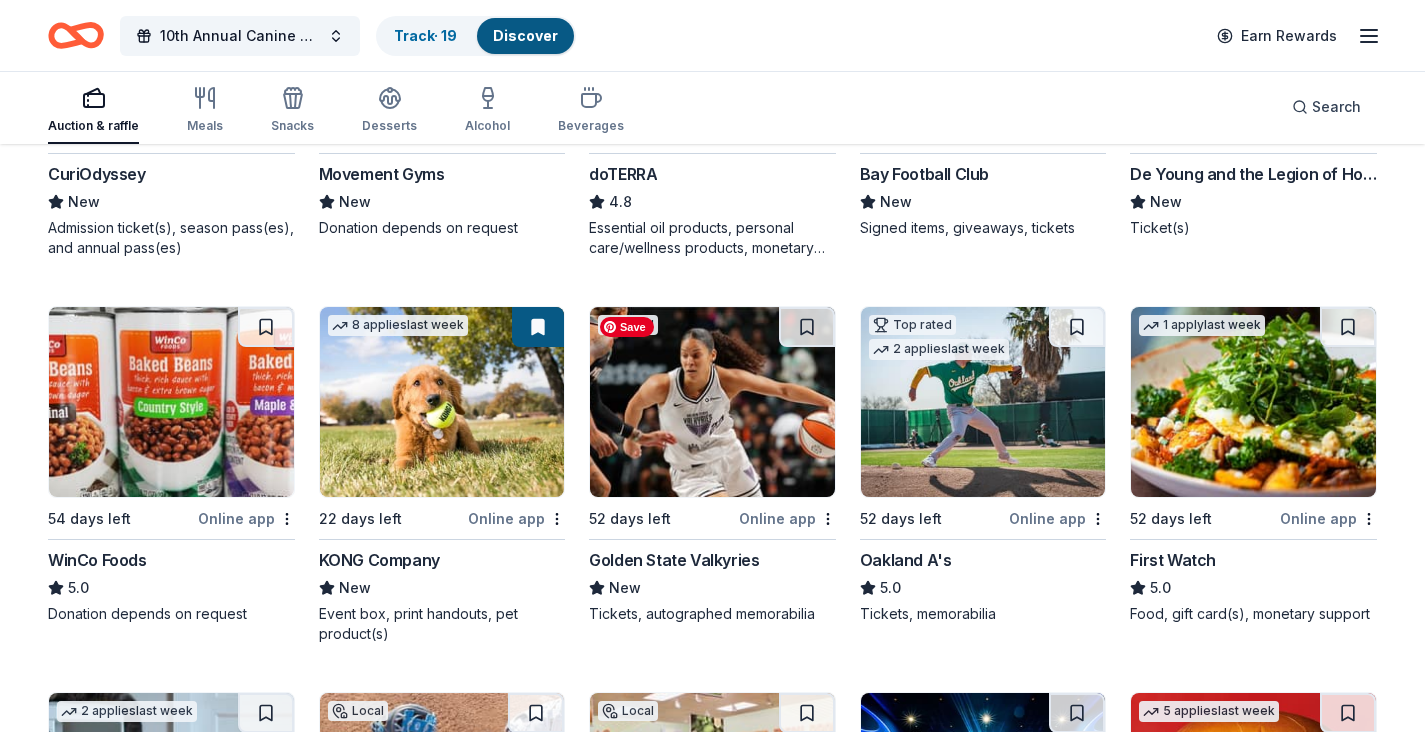 click at bounding box center (712, 402) 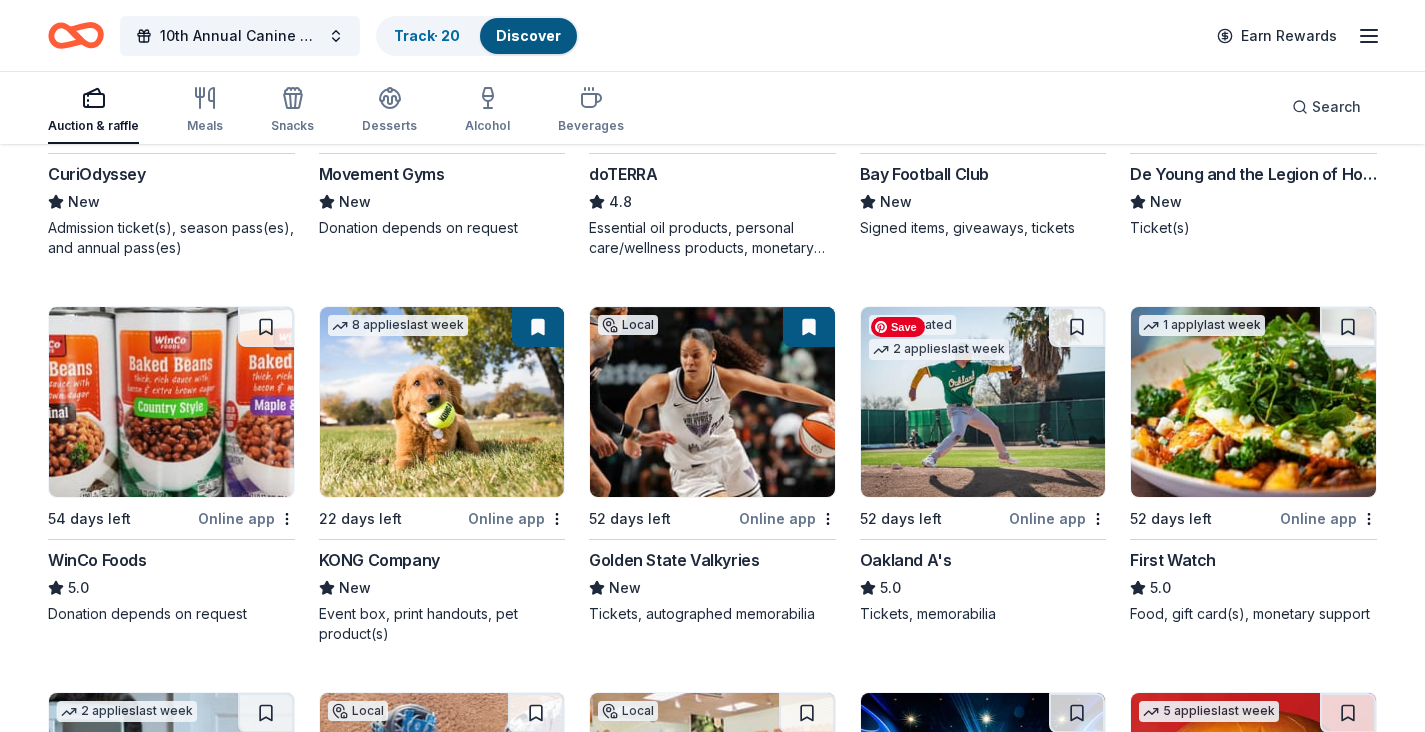 click at bounding box center (983, 402) 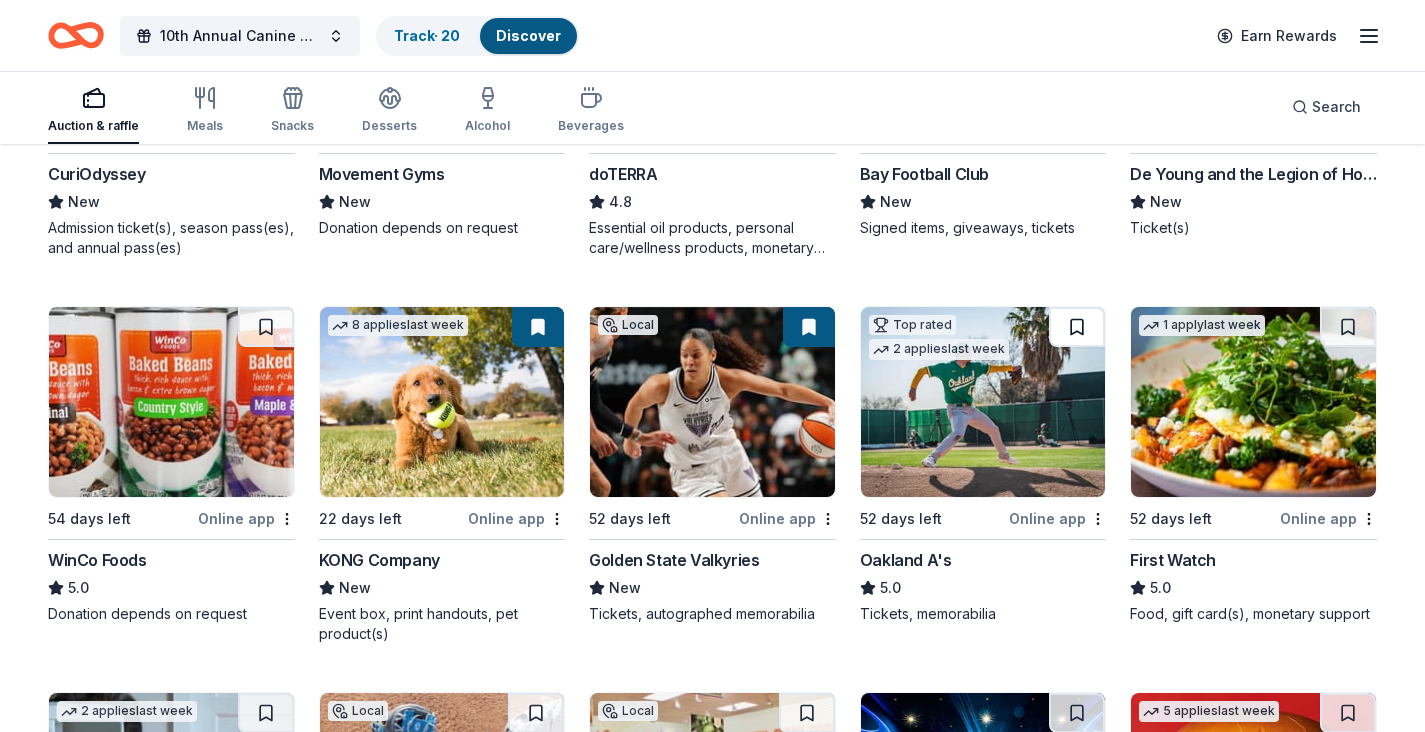 click at bounding box center [1077, 327] 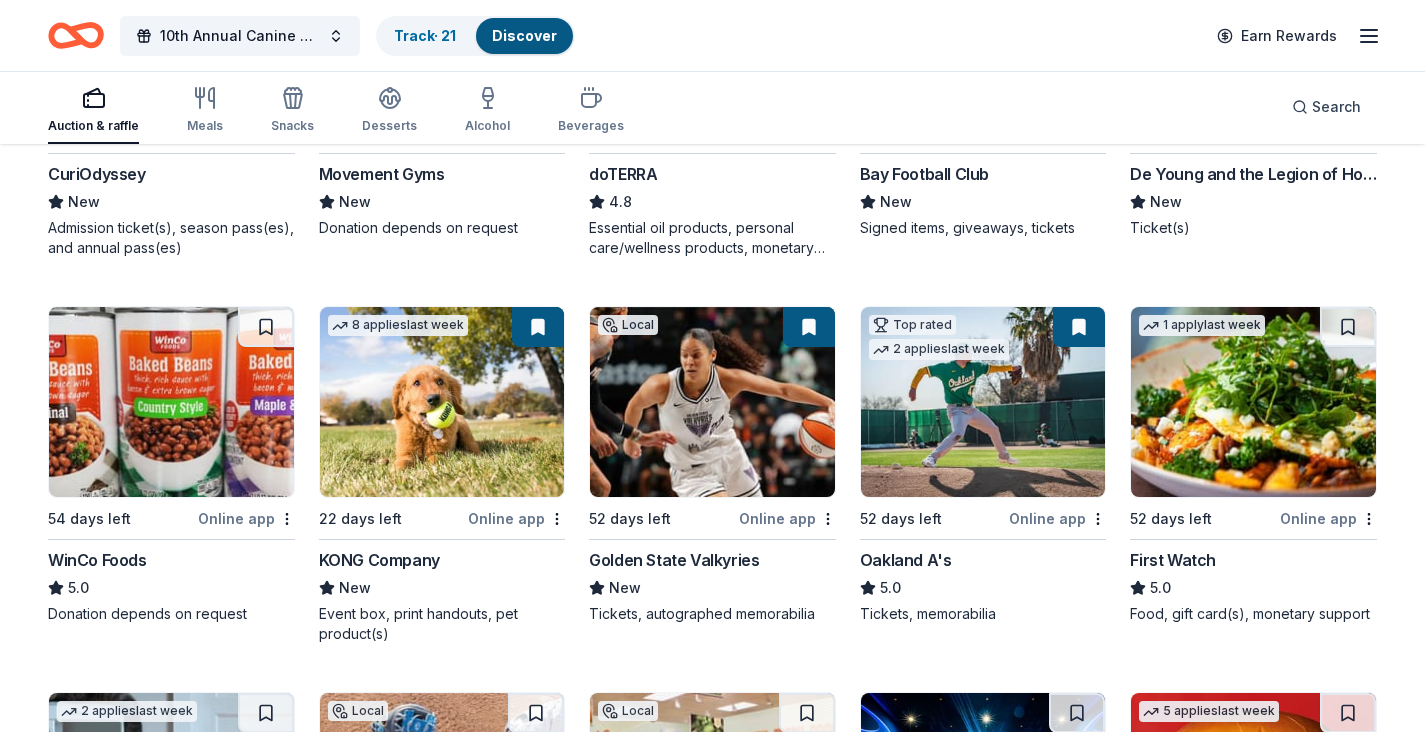 click at bounding box center [1079, 327] 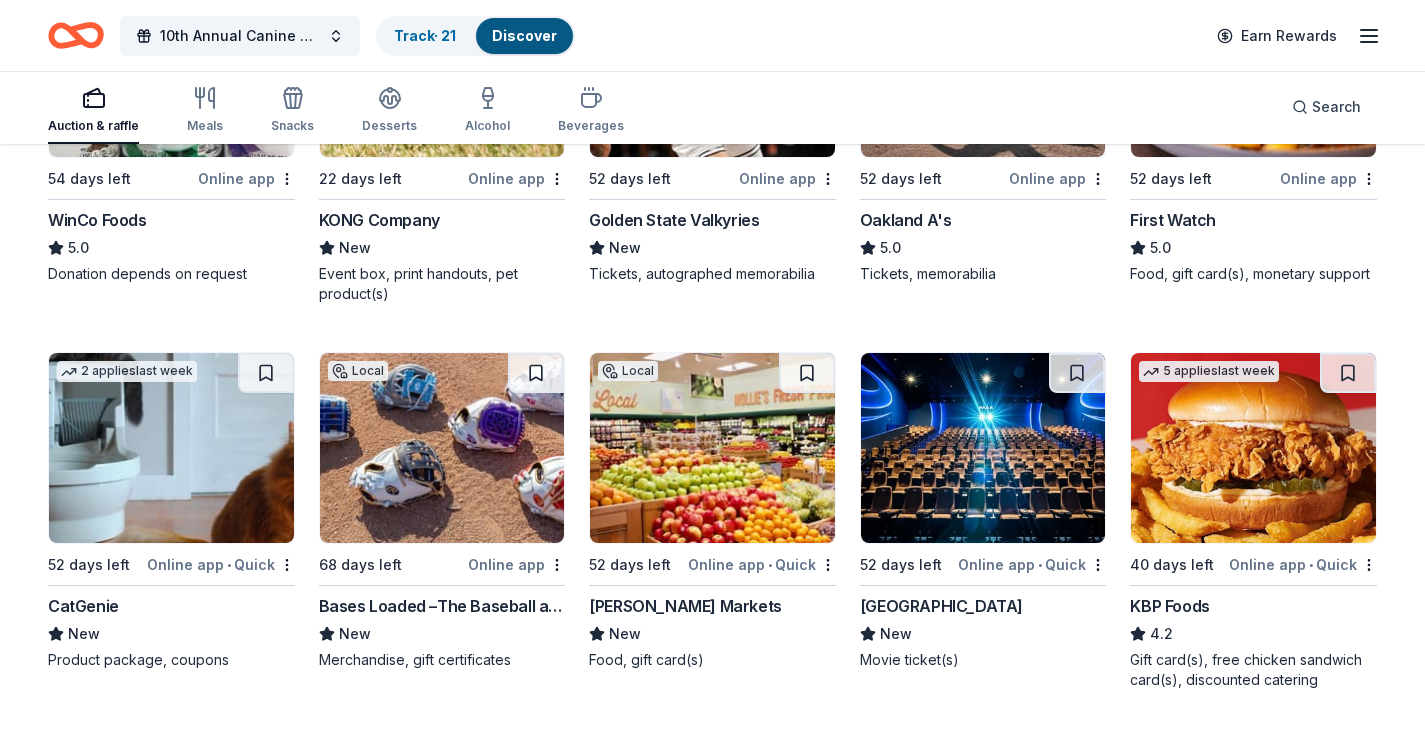 scroll, scrollTop: 2372, scrollLeft: 0, axis: vertical 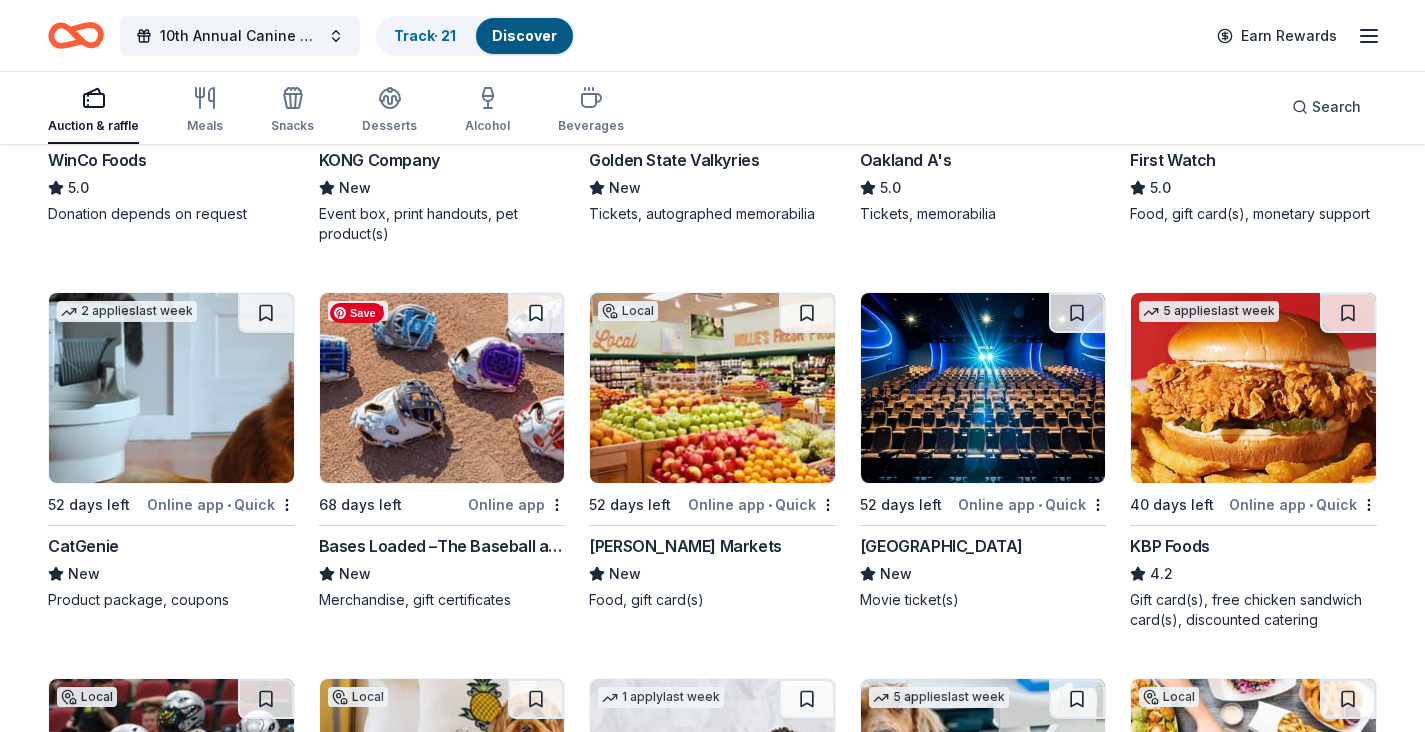 click at bounding box center (442, 388) 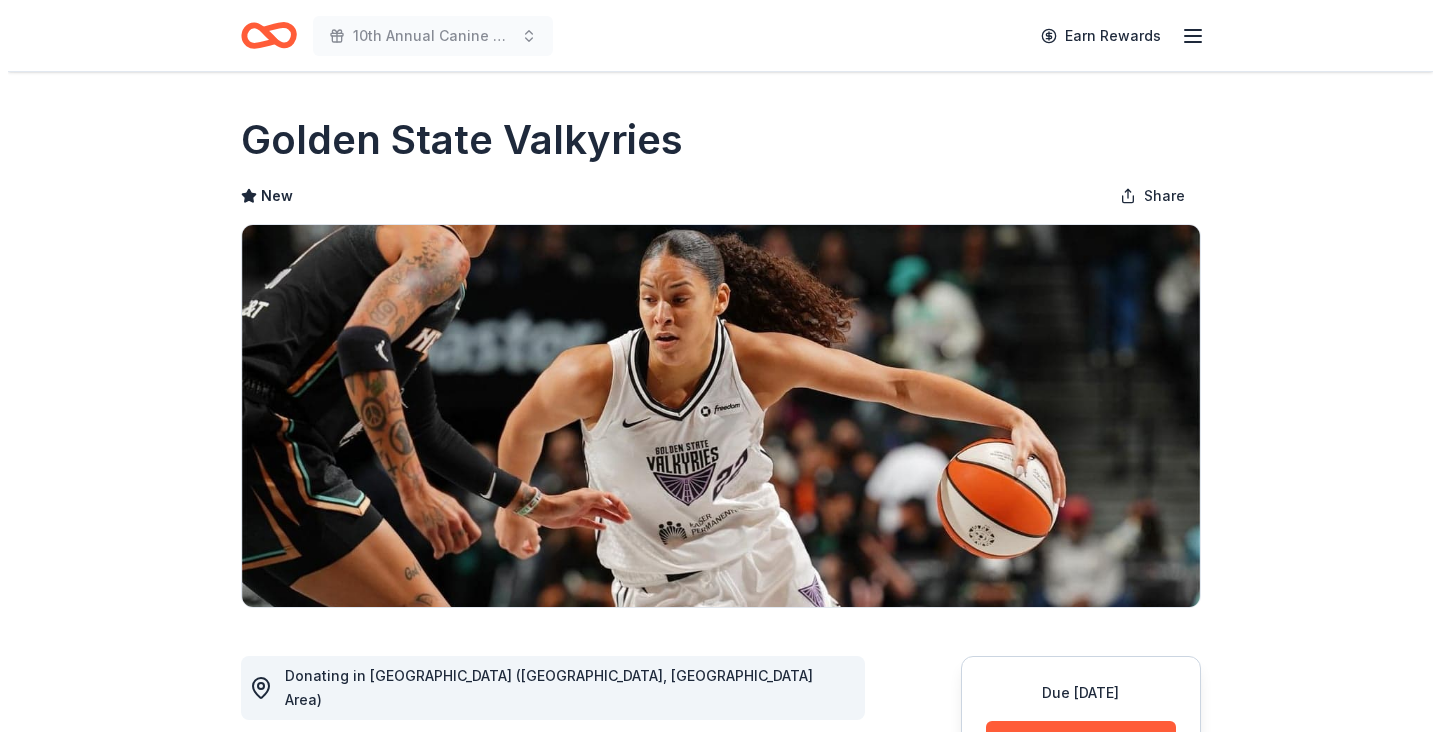 scroll, scrollTop: 400, scrollLeft: 0, axis: vertical 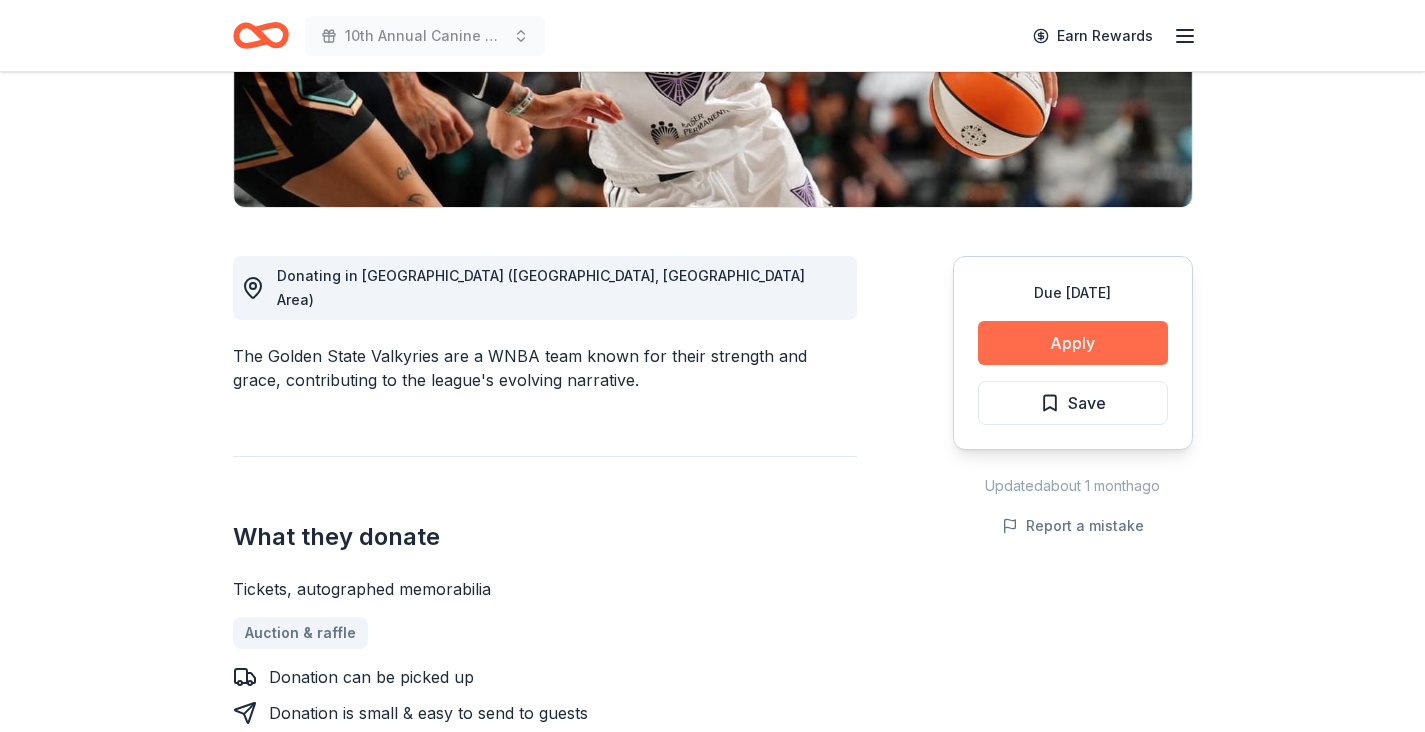 click on "Apply" at bounding box center (1073, 343) 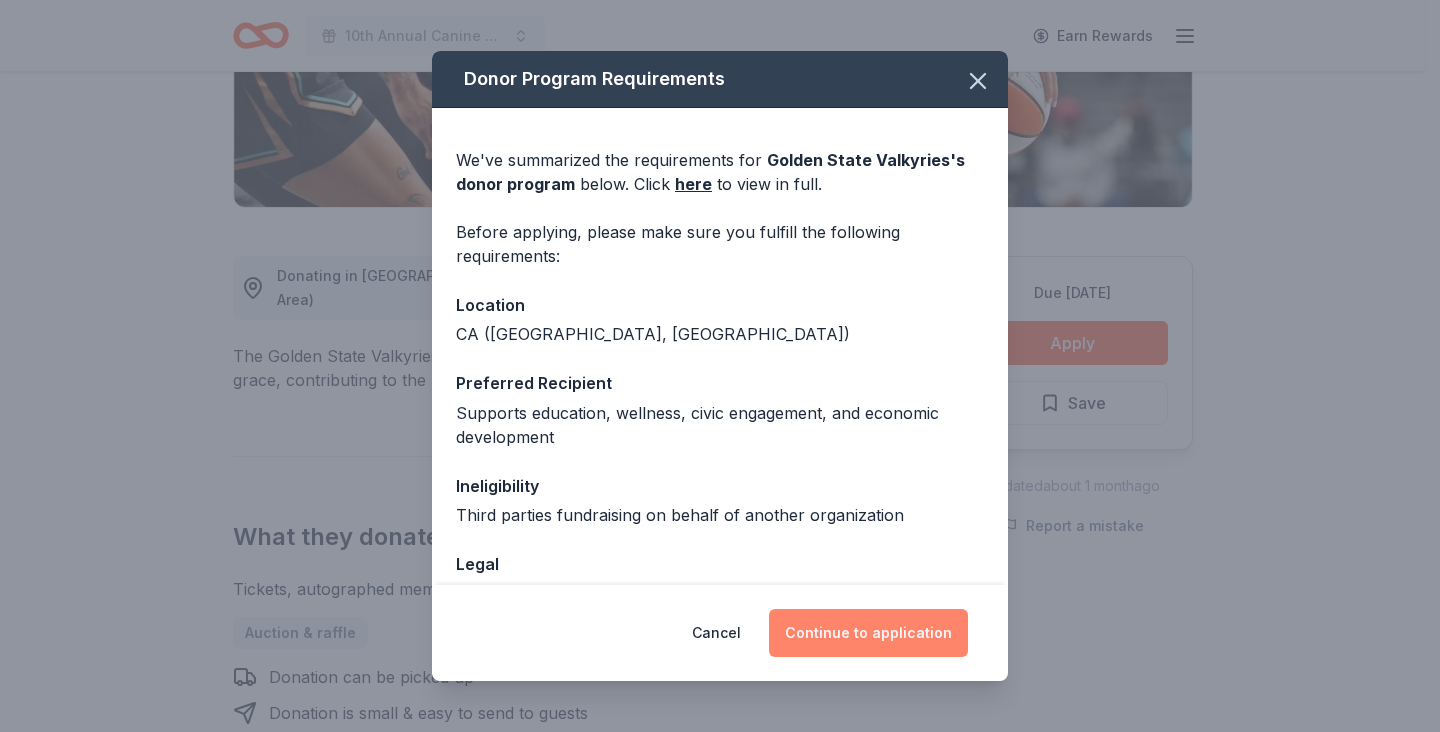 click on "Continue to application" at bounding box center (868, 633) 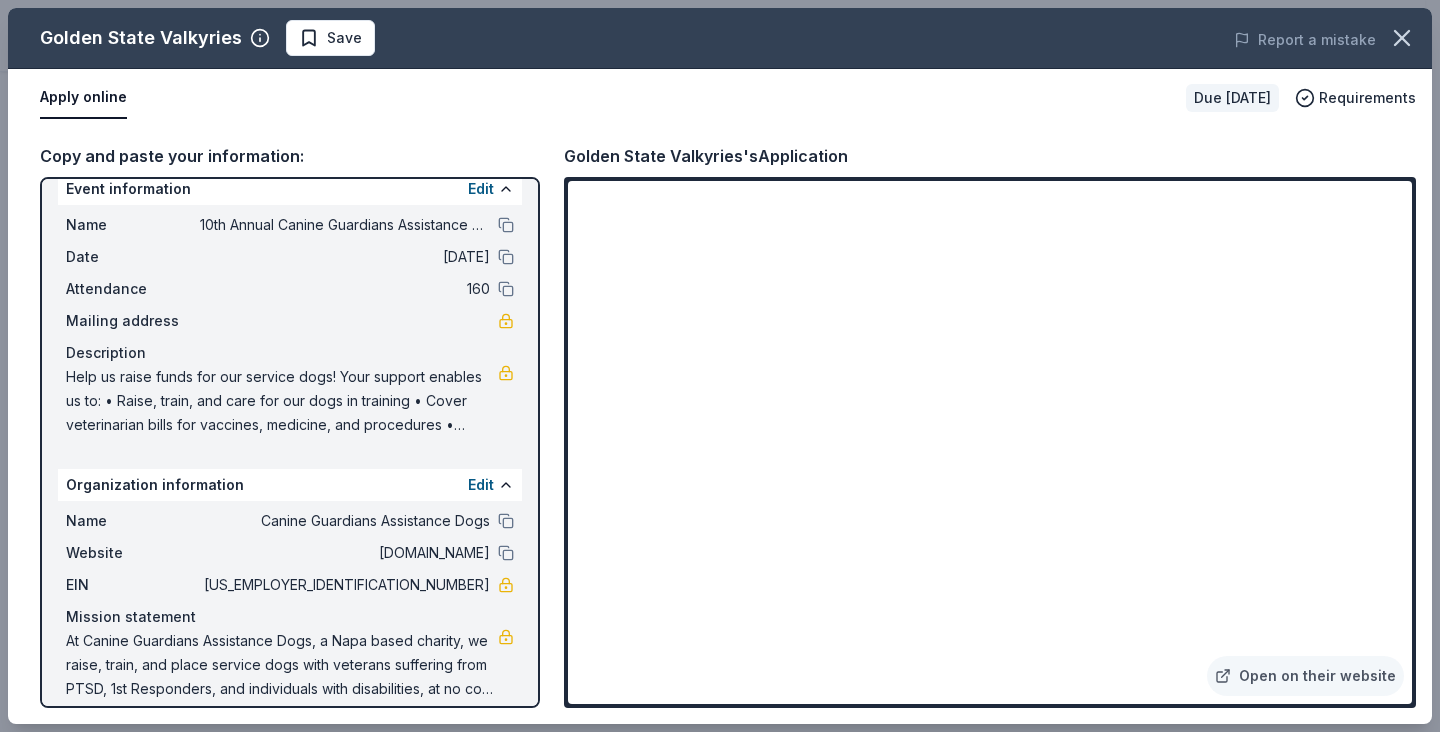 scroll, scrollTop: 41, scrollLeft: 0, axis: vertical 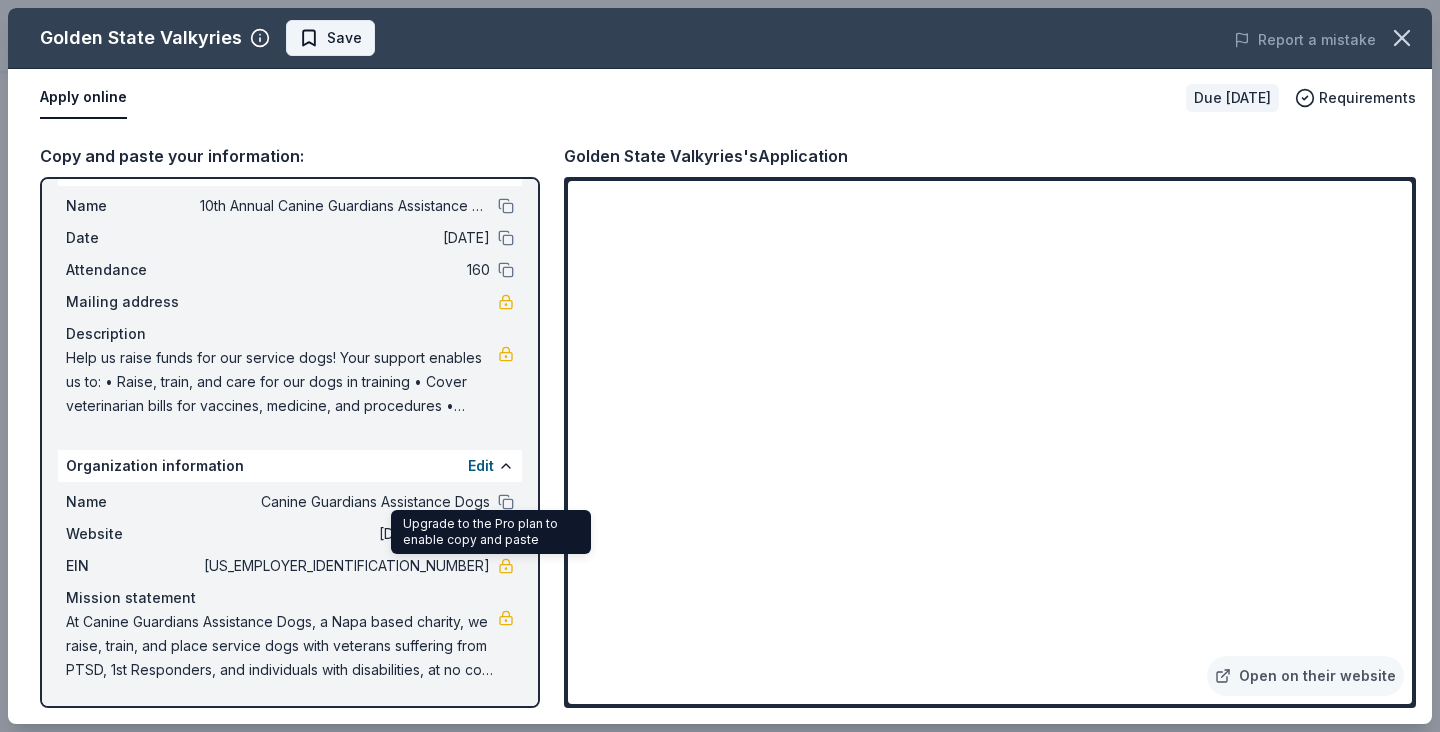 click on "Save" at bounding box center (330, 38) 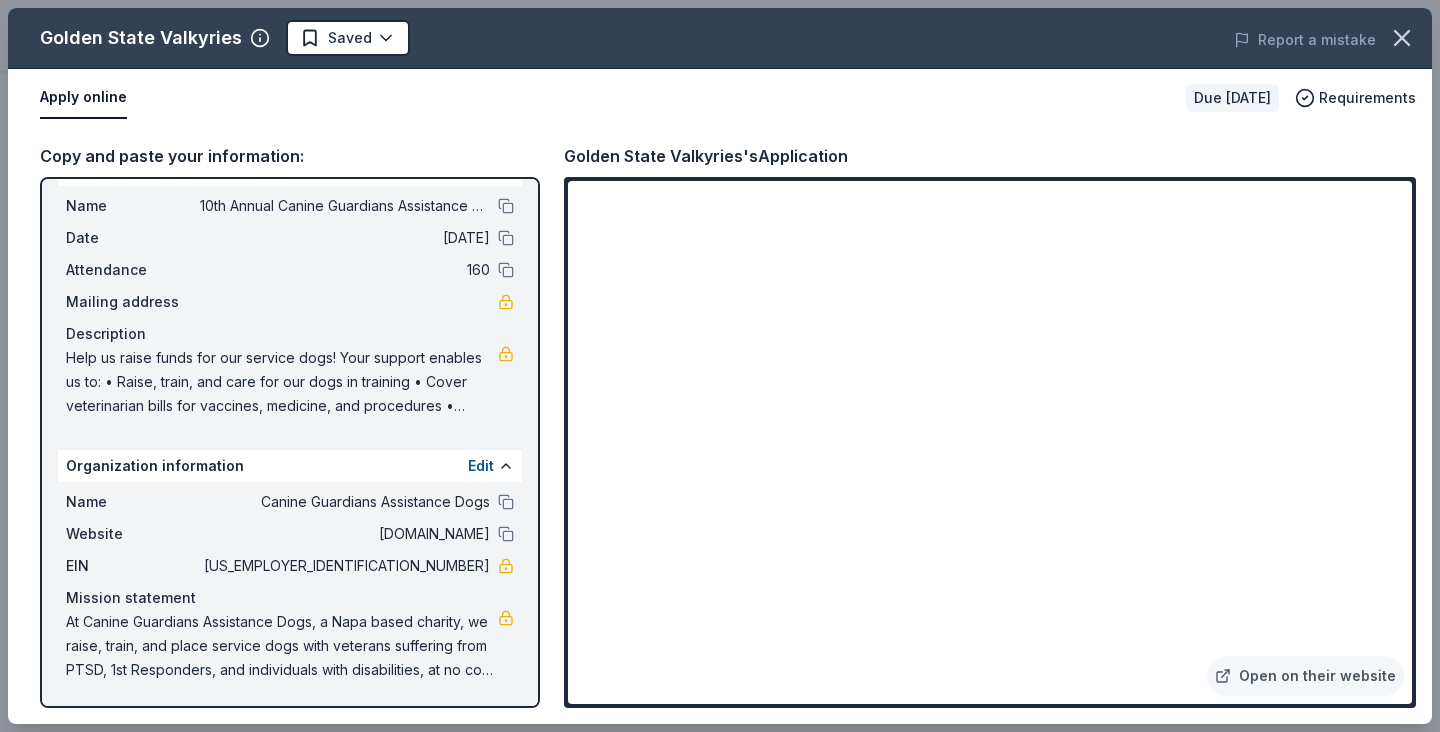 click on "10th Annual Canine Guardians Assistance Dogs Golf & Gala Earn Rewards Due [DATE] Share Golden State Valkyries New Share Donating in [GEOGRAPHIC_DATA] ([GEOGRAPHIC_DATA], [GEOGRAPHIC_DATA] Area) The Golden State Valkyries are a WNBA team known for their strength and grace, contributing to the league's evolving narrative. What they donate Tickets, autographed memorabilia Auction & raffle Donation can be picked up Donation is small & easy to send to guests You may submit applications every   year .    You may receive donations every   year Who they donate to  Preferred Supports education, wellness, civic engagement, and economic development Education Social Justice Wellness & Fitness 501(c)(3) required  Ineligible Third parties fundraising on behalf of another organization Upgrade to Pro to view approval rates and average donation values Due [DATE] Apply Saved Updated  about [DATE] Report a mistake New Be the first to review this company! Leave a review Similar donors Local 40 days left Online app New Local Deadline passed" at bounding box center [712, -34] 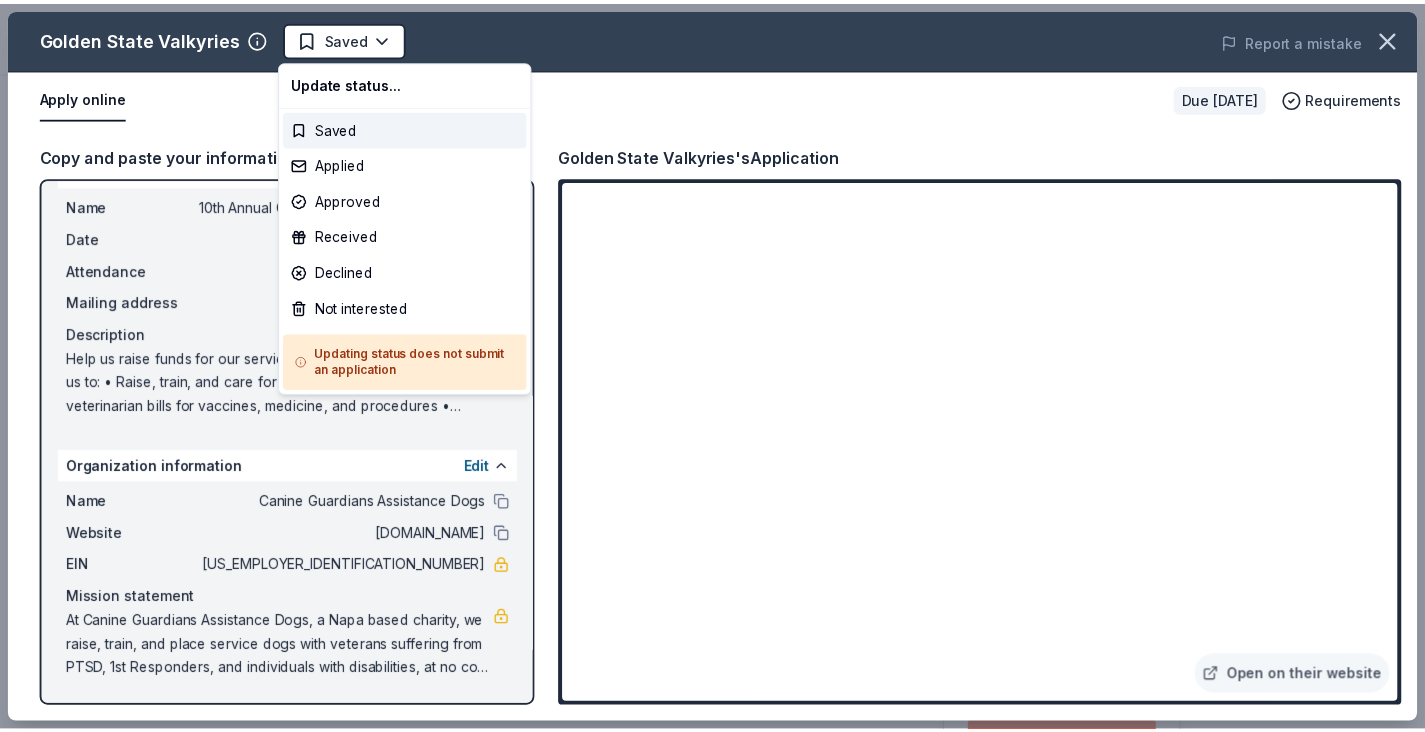 scroll, scrollTop: 0, scrollLeft: 0, axis: both 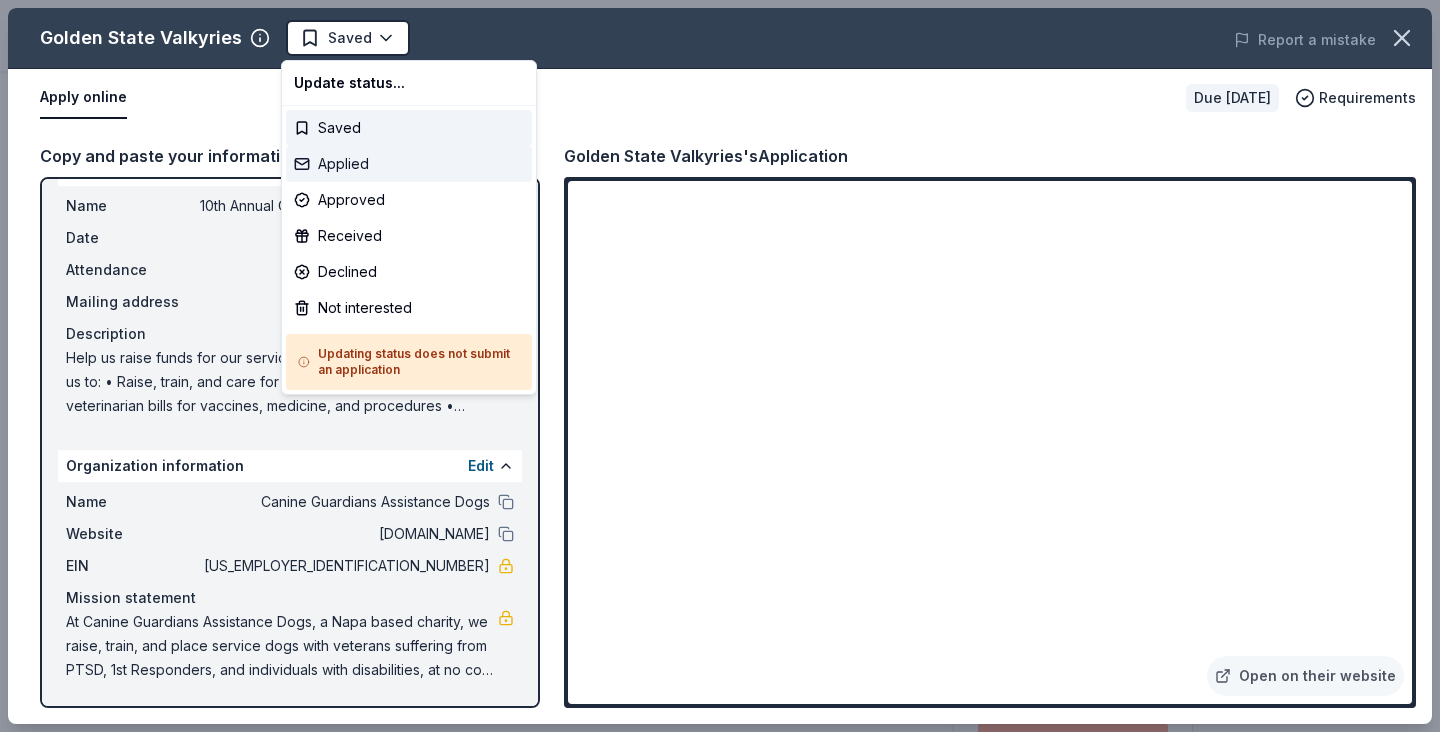 click on "Applied" at bounding box center (409, 164) 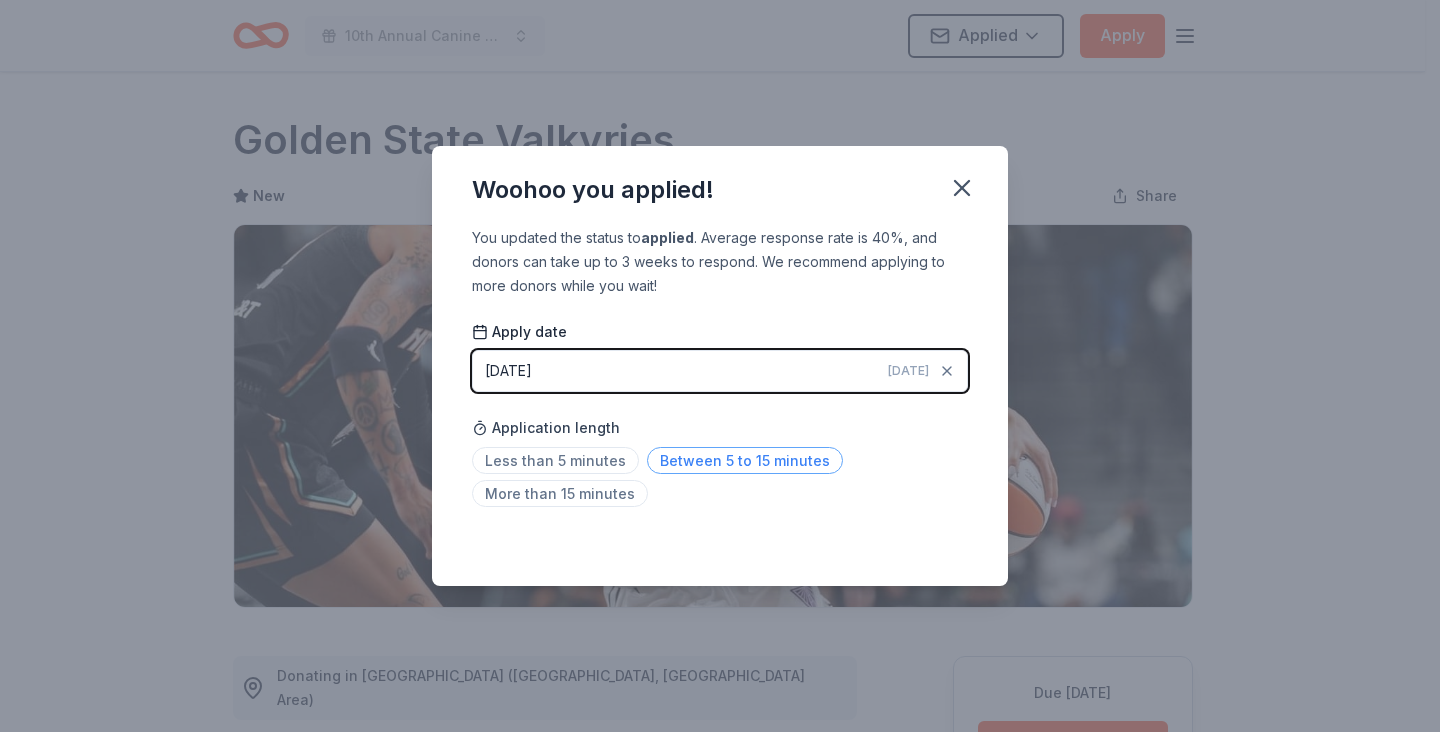 click on "Between 5 to 15 minutes" at bounding box center [745, 460] 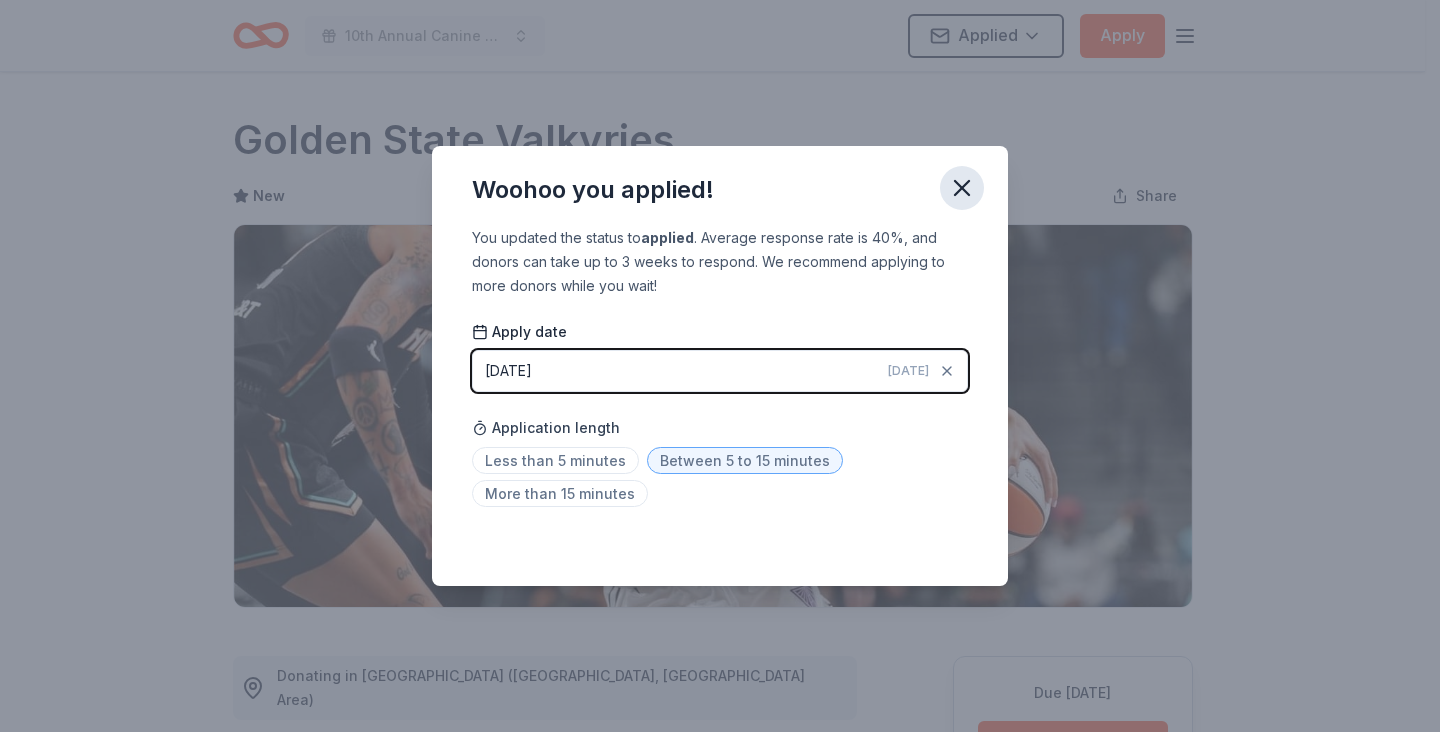 click 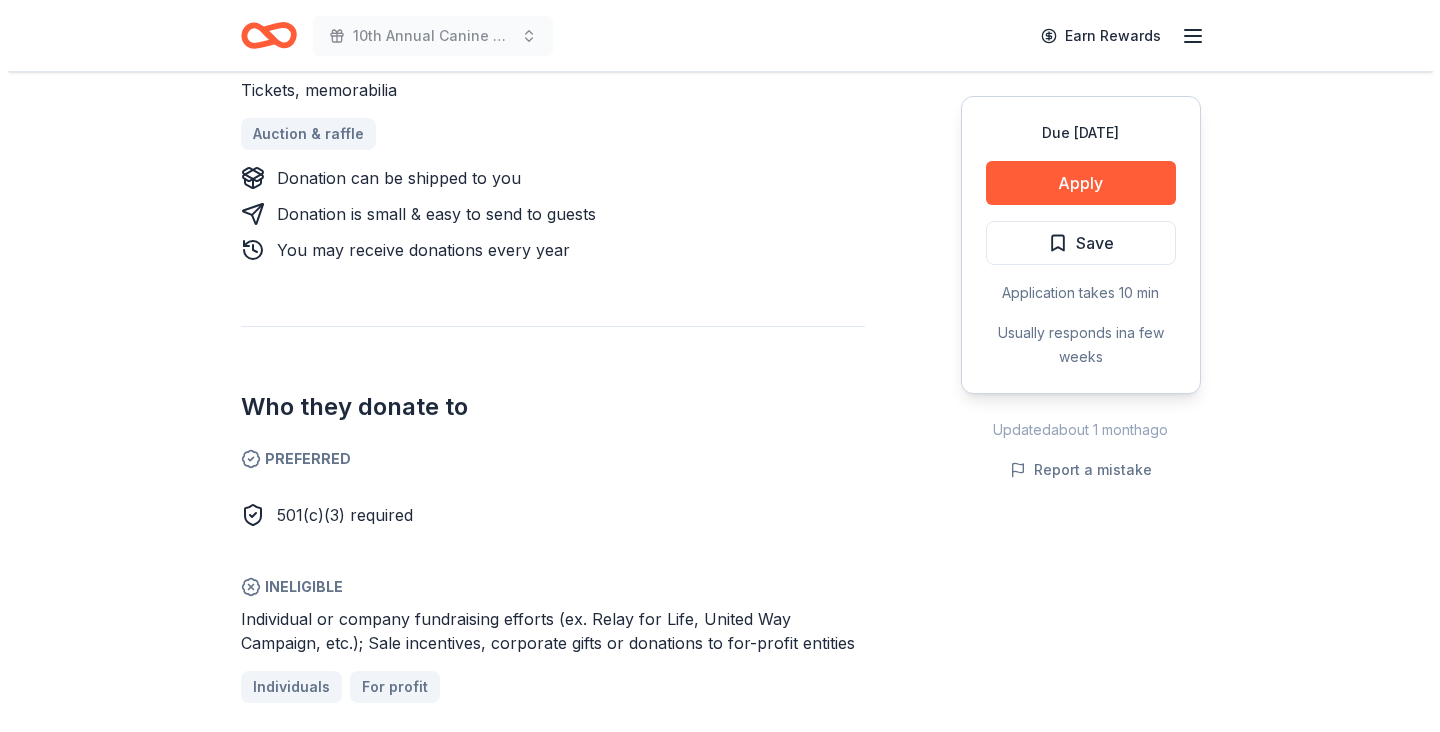 scroll, scrollTop: 900, scrollLeft: 0, axis: vertical 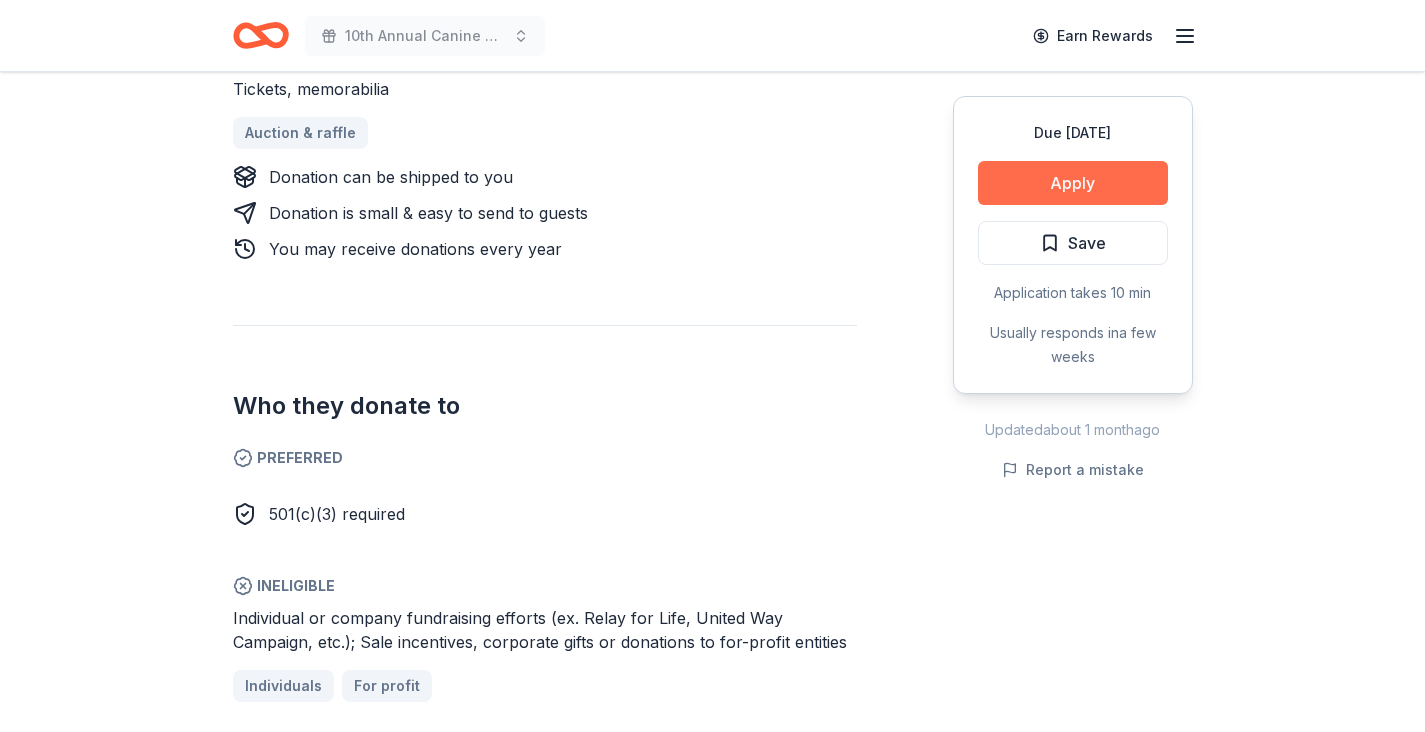click on "Apply" at bounding box center [1073, 183] 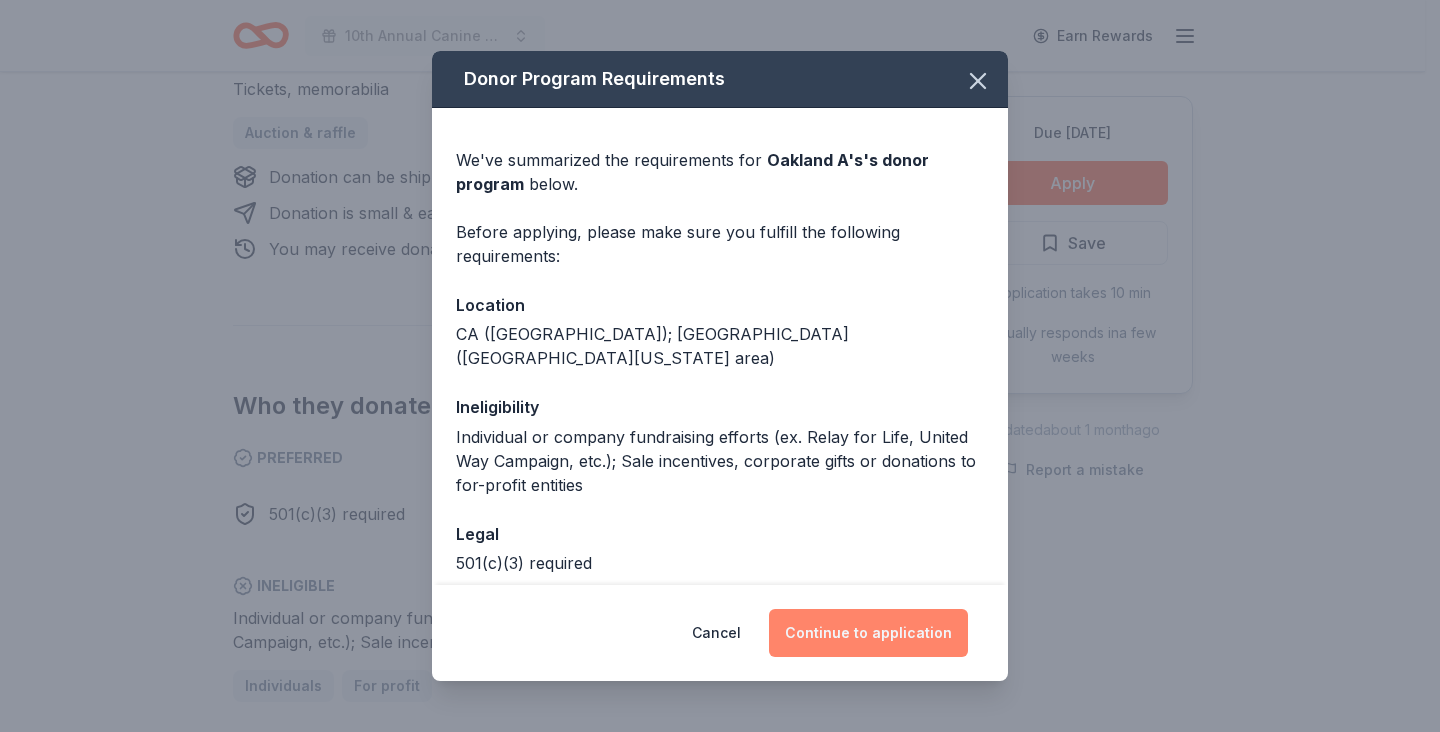 click on "Continue to application" at bounding box center [868, 633] 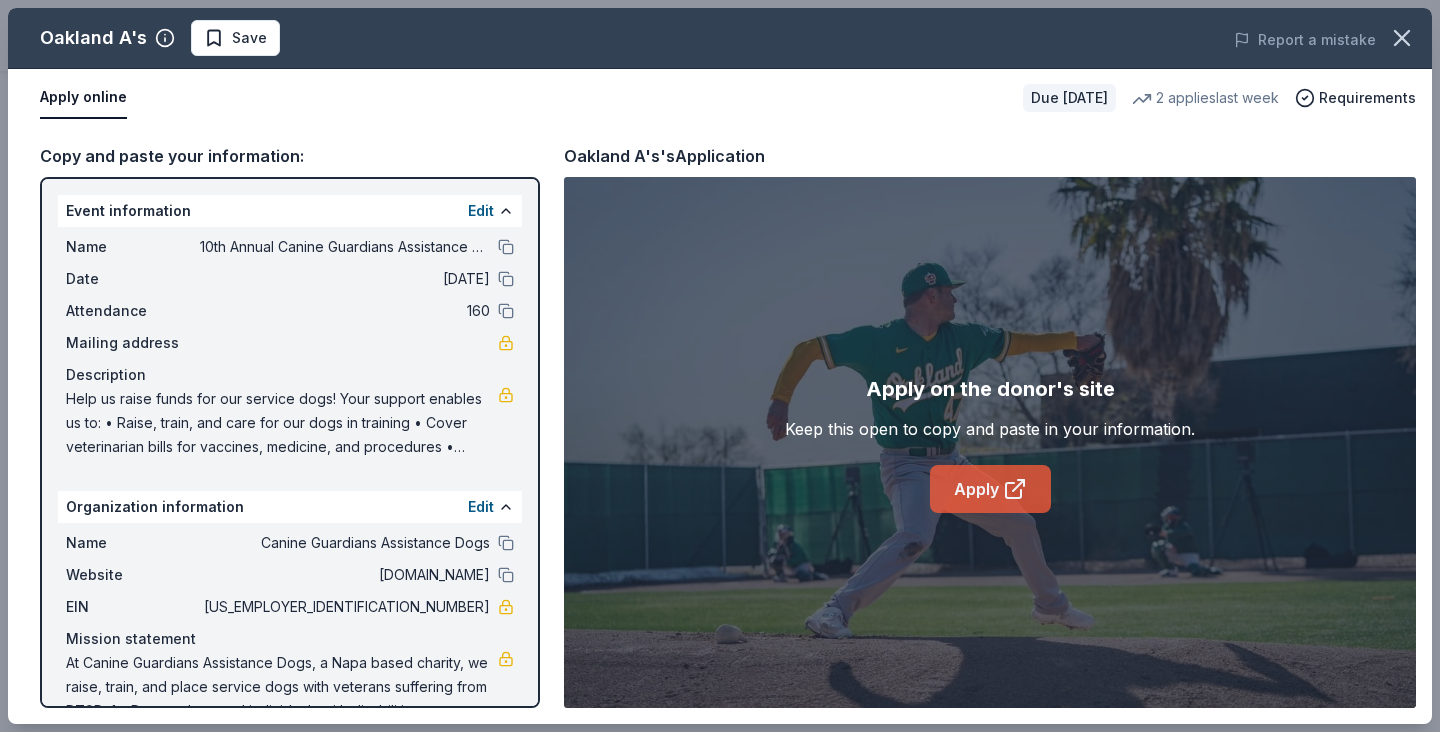 click on "Apply" at bounding box center (990, 489) 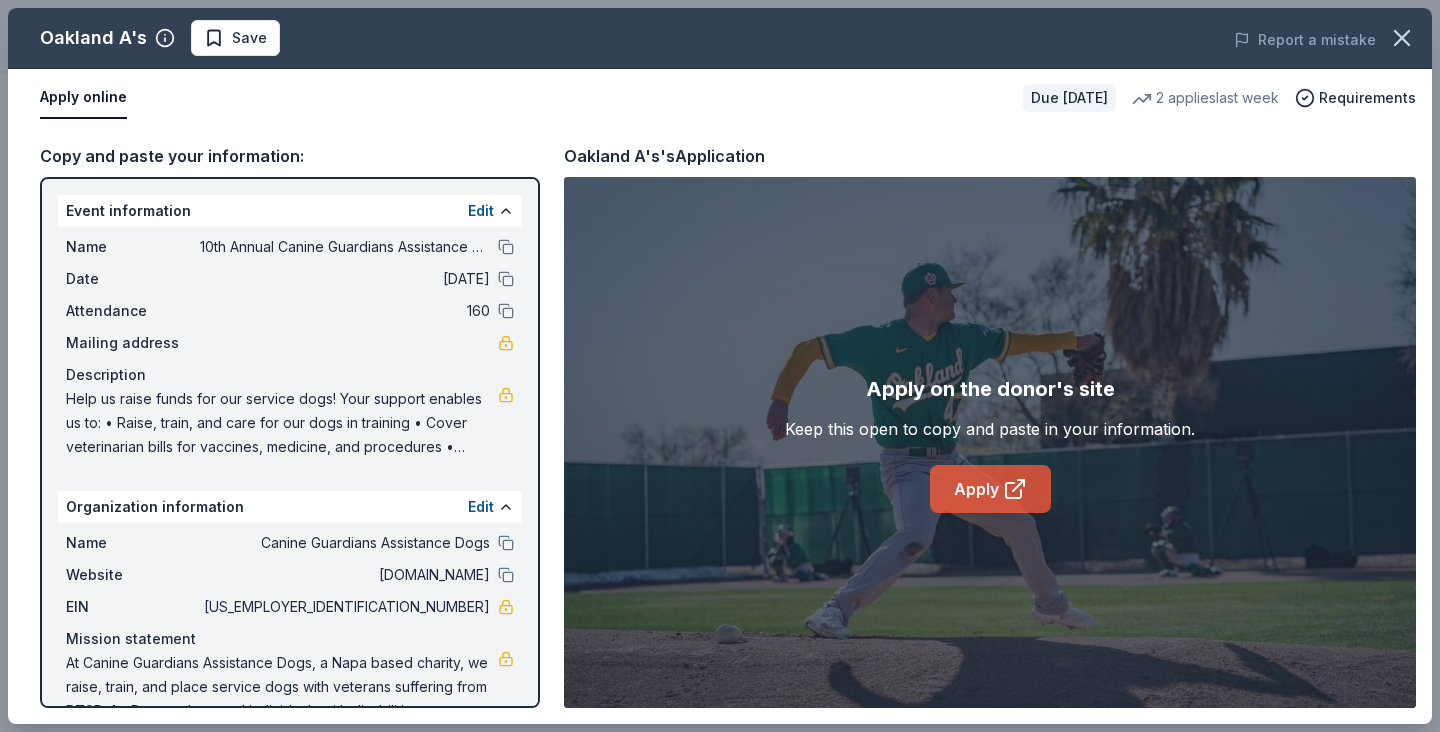 click on "Apply" at bounding box center (990, 489) 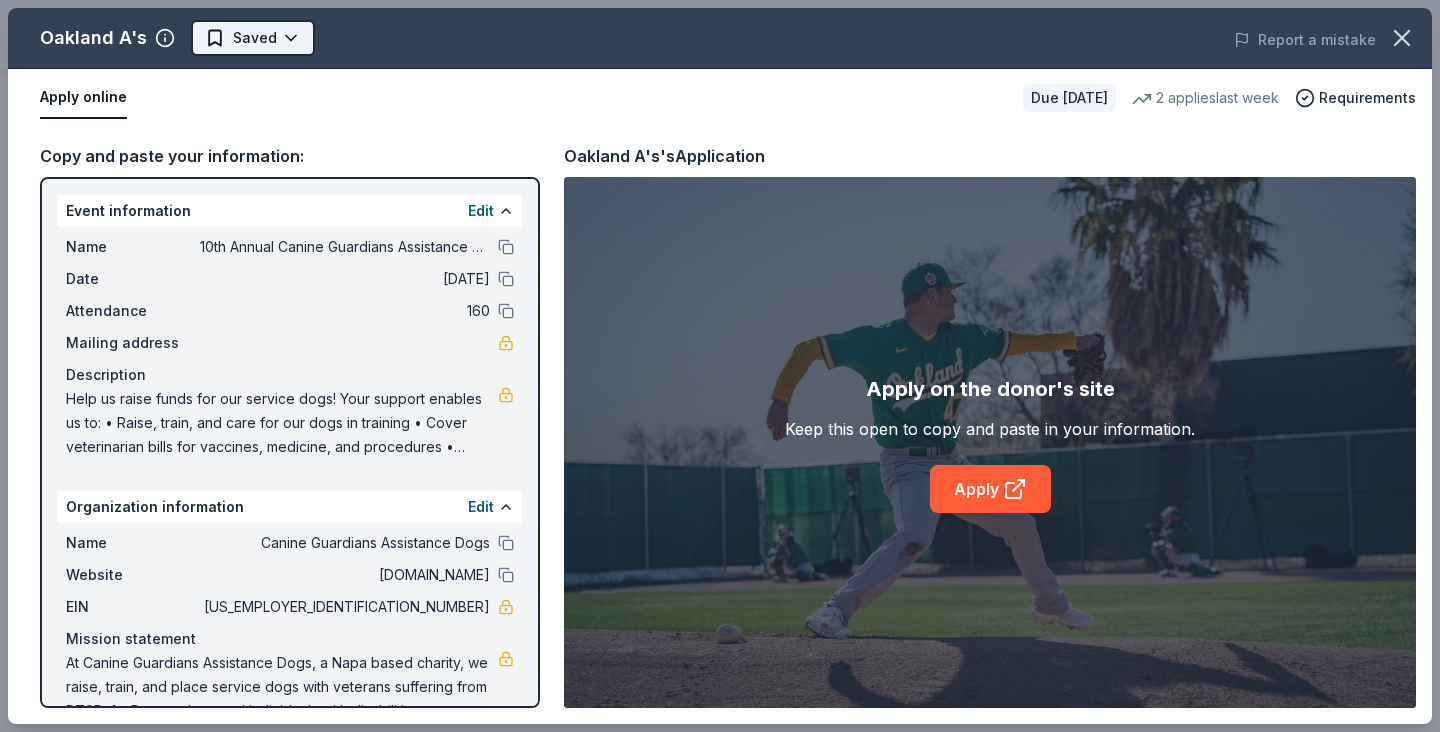 click on "10th Annual Canine Guardians Assistance Dogs Golf & Gala Earn Rewards Due in 52 days Share Oakland A's 5.0 • 3  reviews 2   applies  last week approval rate donation value Share Donating in CA (Greater Bay Area); NV (Greater Nevada area) The Oakland Athletics is an American professional baseball team based in Oakland, California.  What they donate Tickets, memorabilia Auction & raffle Donation can be shipped to you Donation is small & easy to send to guests   You may receive donations every   year Who they donate to  Preferred 501(c)(3) required  Ineligible Individual or company fundraising efforts (ex. Relay for Life, United Way Campaign, etc.); Sale incentives, corporate gifts or donations to for-profit entities Individuals For profit Due in 52 days Apply Saved Application takes 10 min Usually responds in  a few weeks Updated  about 1 month  ago Report a mistake approval rate 20 % approved 30 % declined 50 % no response donation value (average) 20% 70% 0% 10% $xx - $xx $xx - $xx $xx - $xx $xx - $xx 5.0 3" at bounding box center [720, -534] 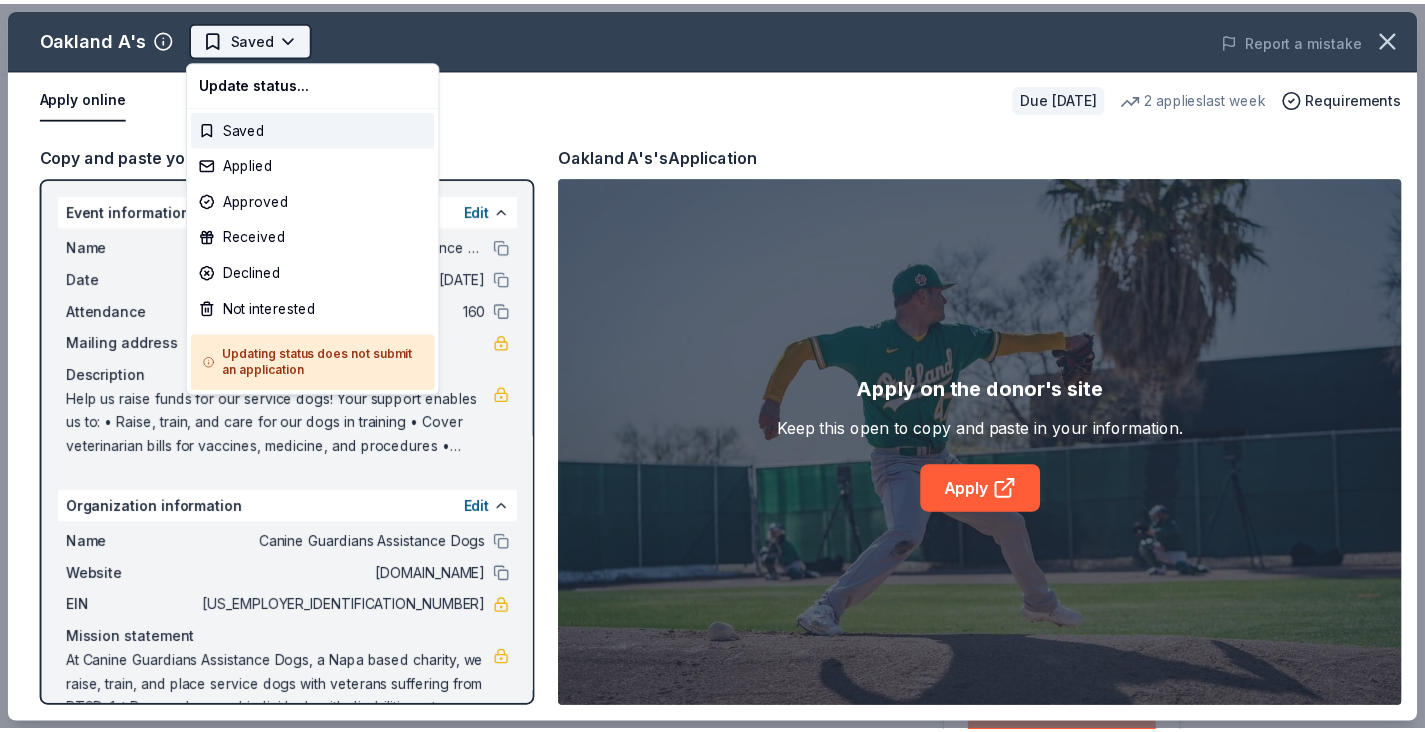 scroll, scrollTop: 0, scrollLeft: 0, axis: both 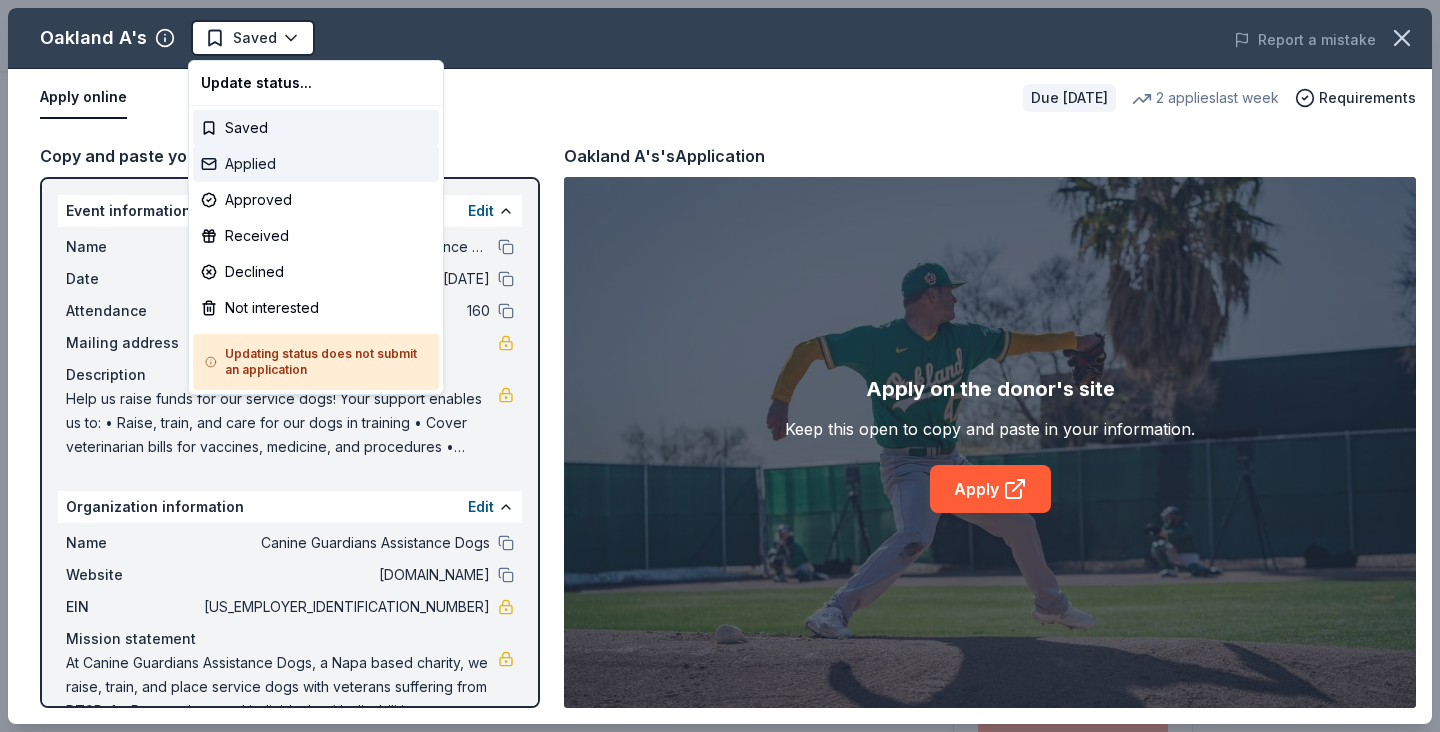 click on "Applied" at bounding box center [316, 164] 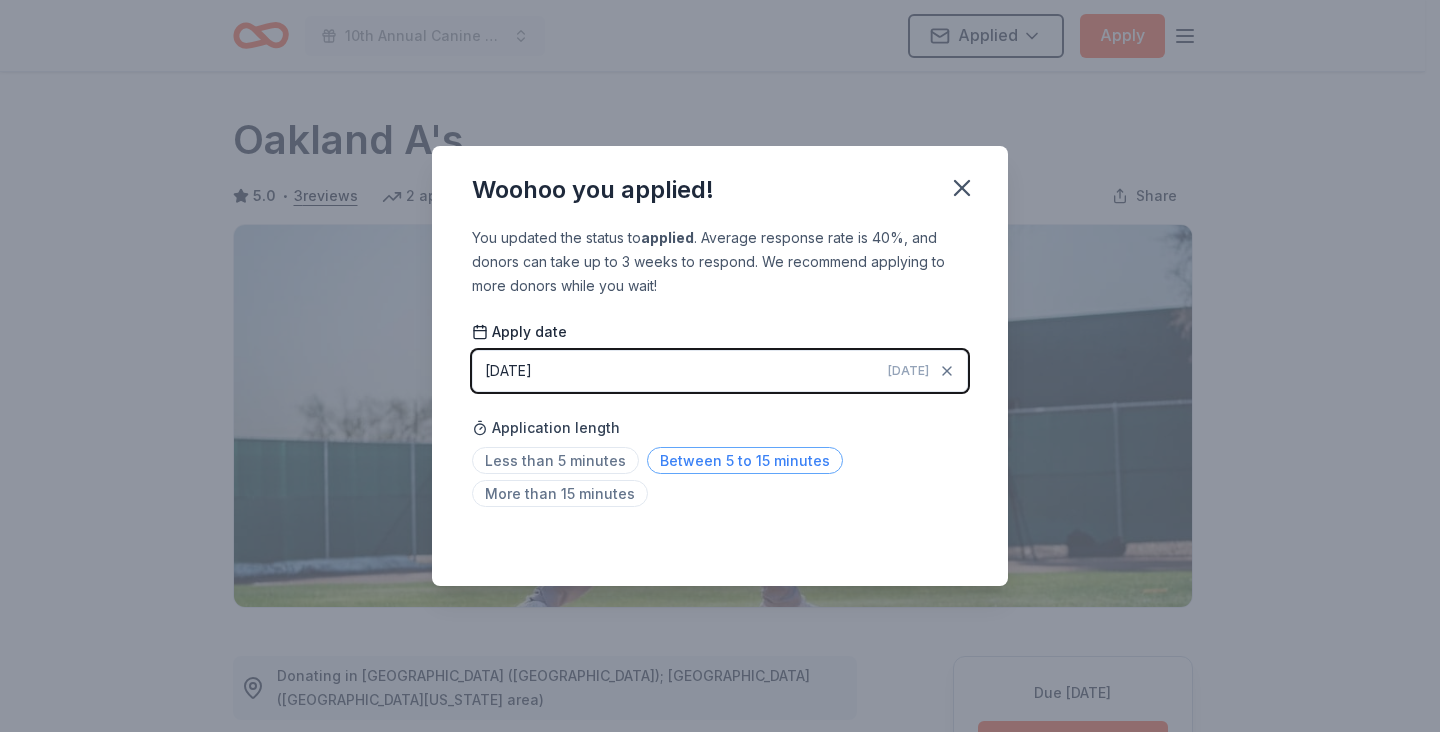 click on "Between 5 to 15 minutes" at bounding box center (745, 460) 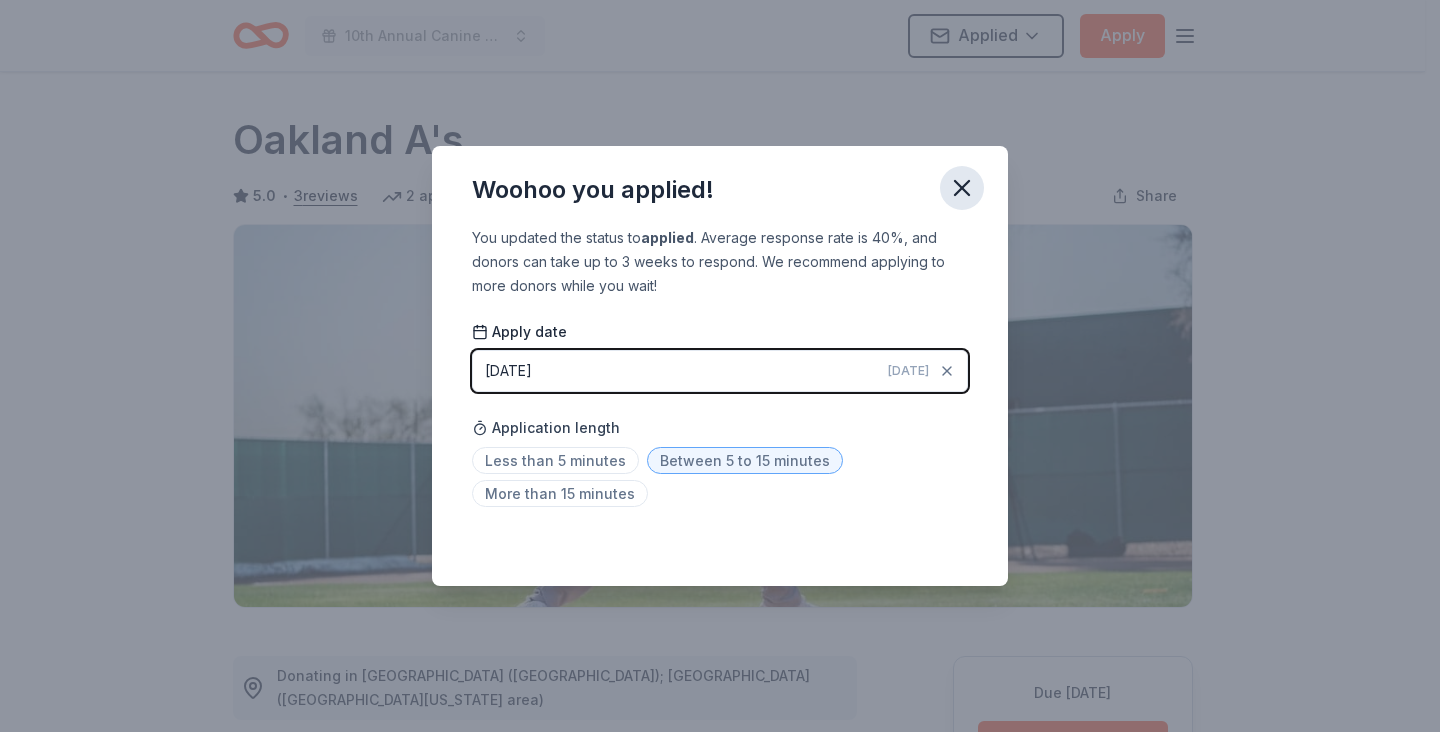click 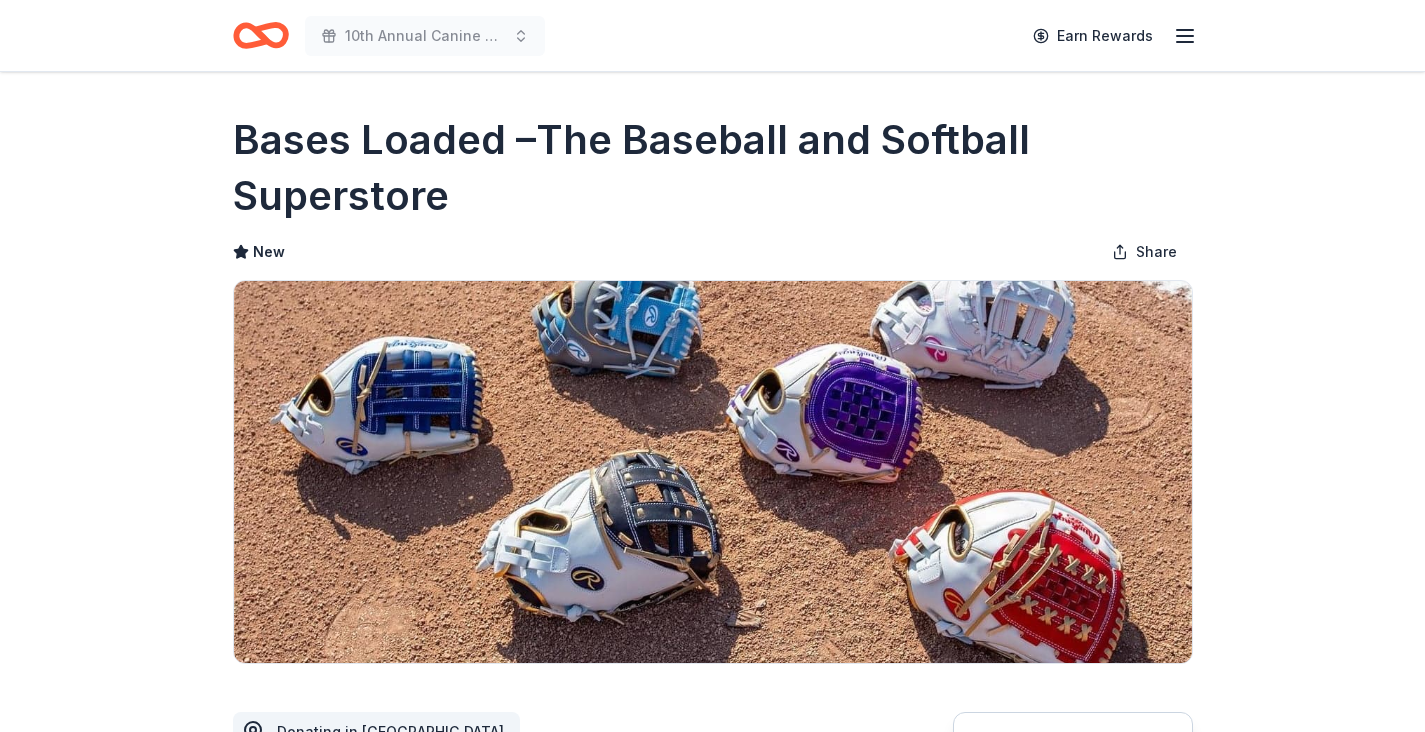 scroll, scrollTop: 0, scrollLeft: 0, axis: both 